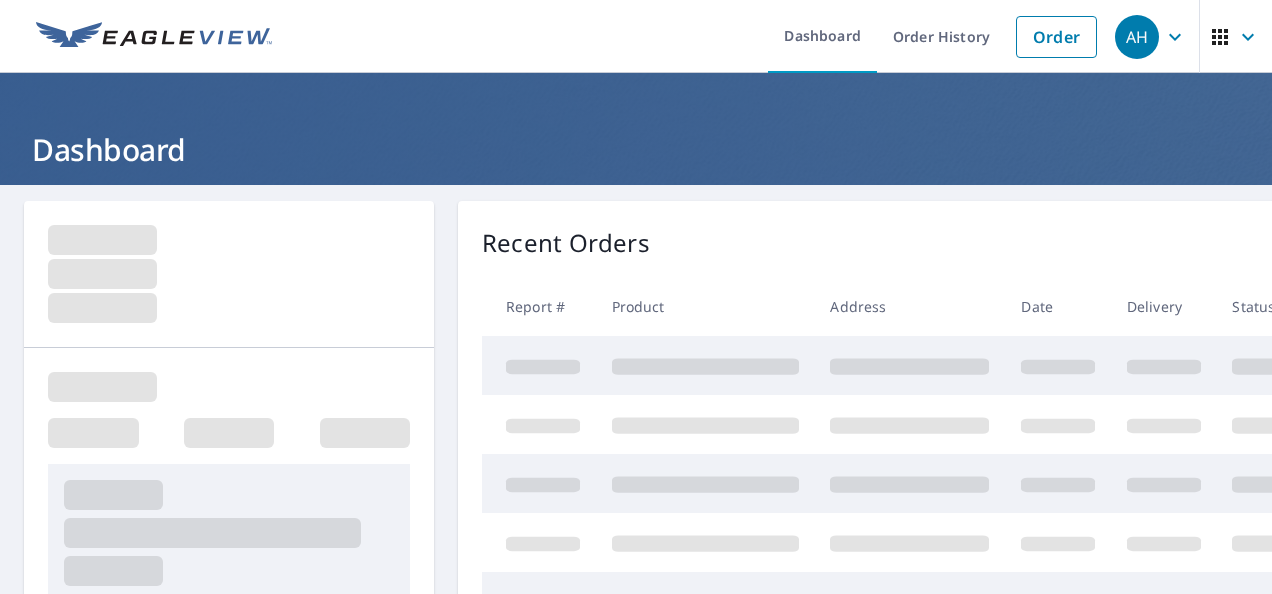 scroll, scrollTop: 0, scrollLeft: 0, axis: both 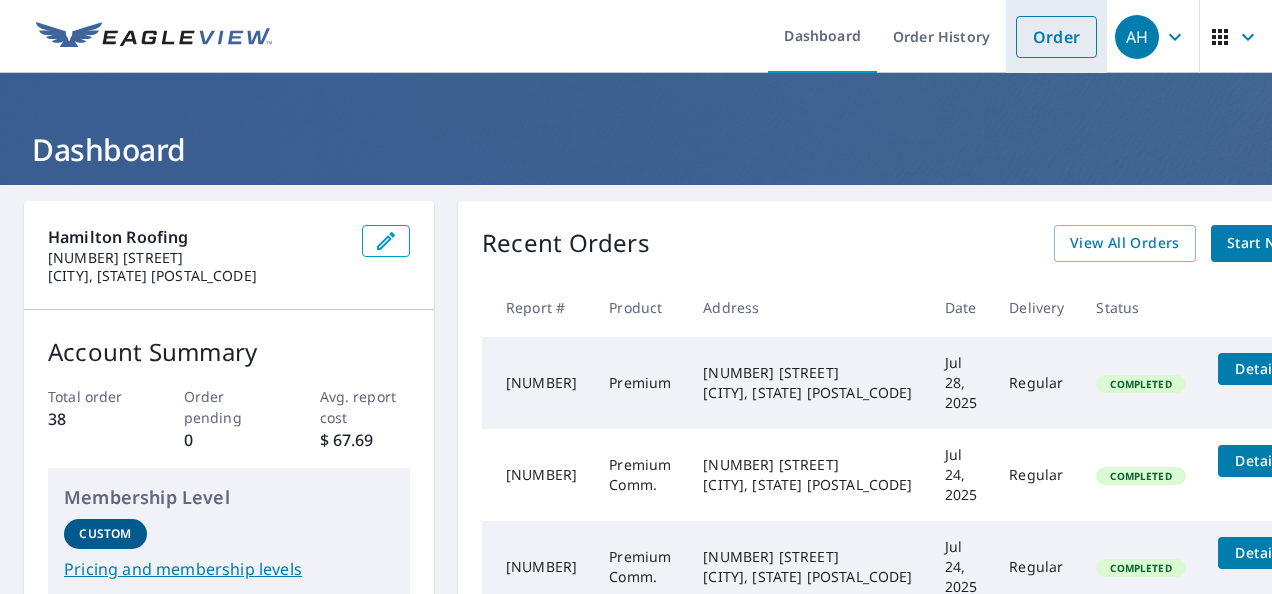 click on "Order" at bounding box center (1056, 37) 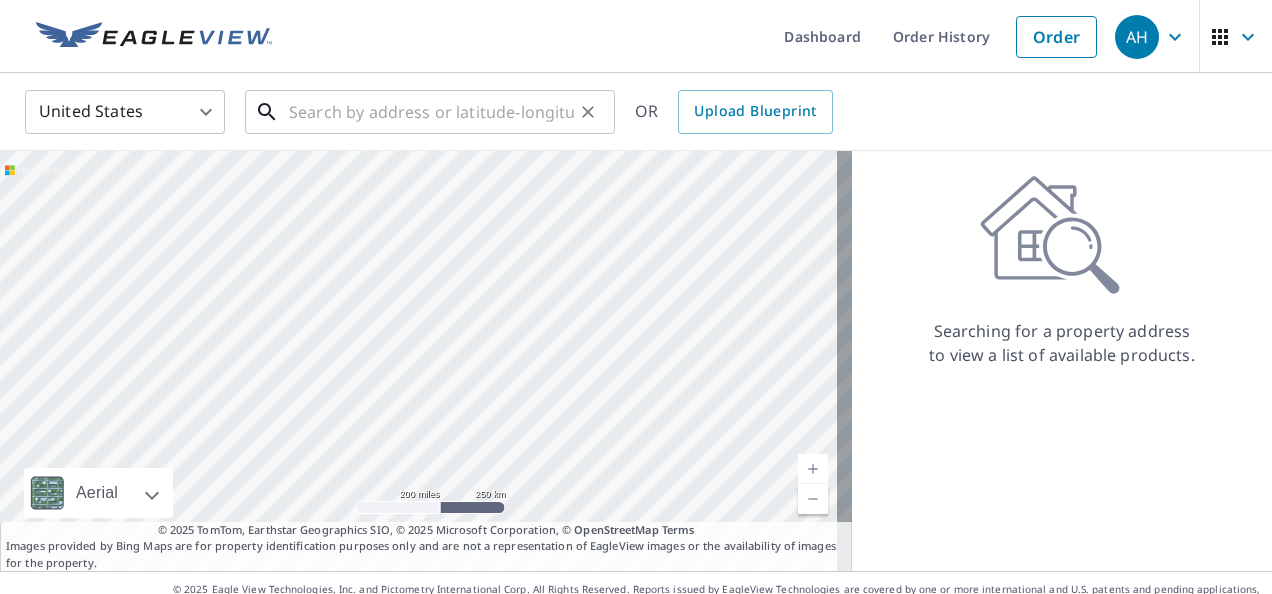 click at bounding box center (431, 112) 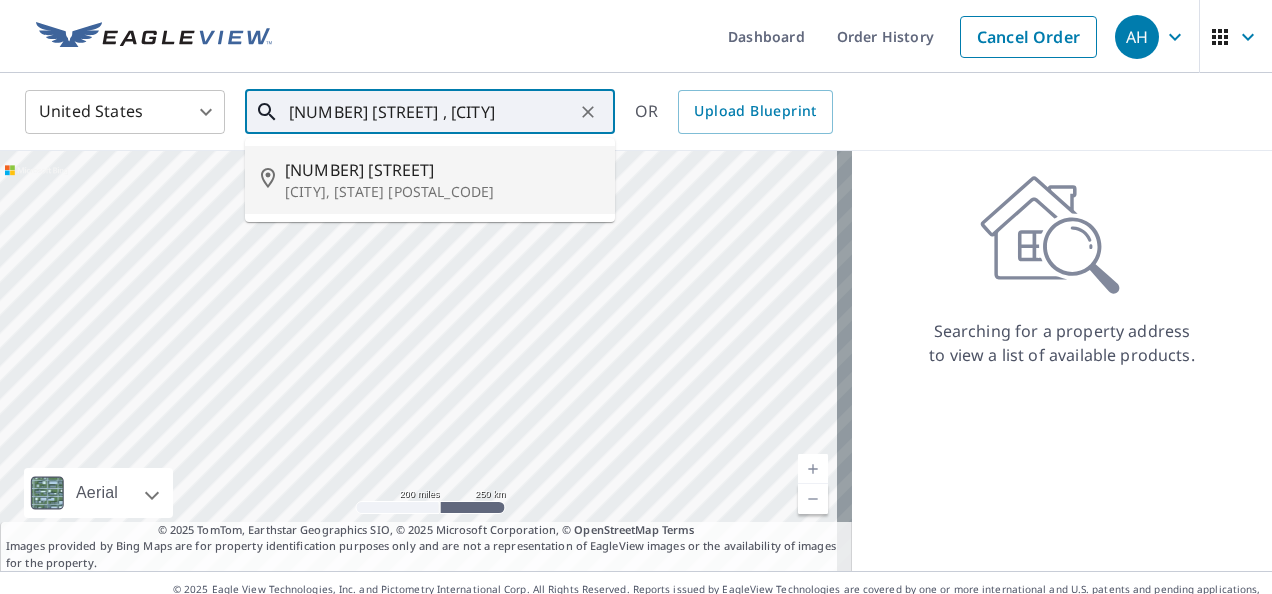 click on "[NUMBER] [STREET]" at bounding box center (442, 170) 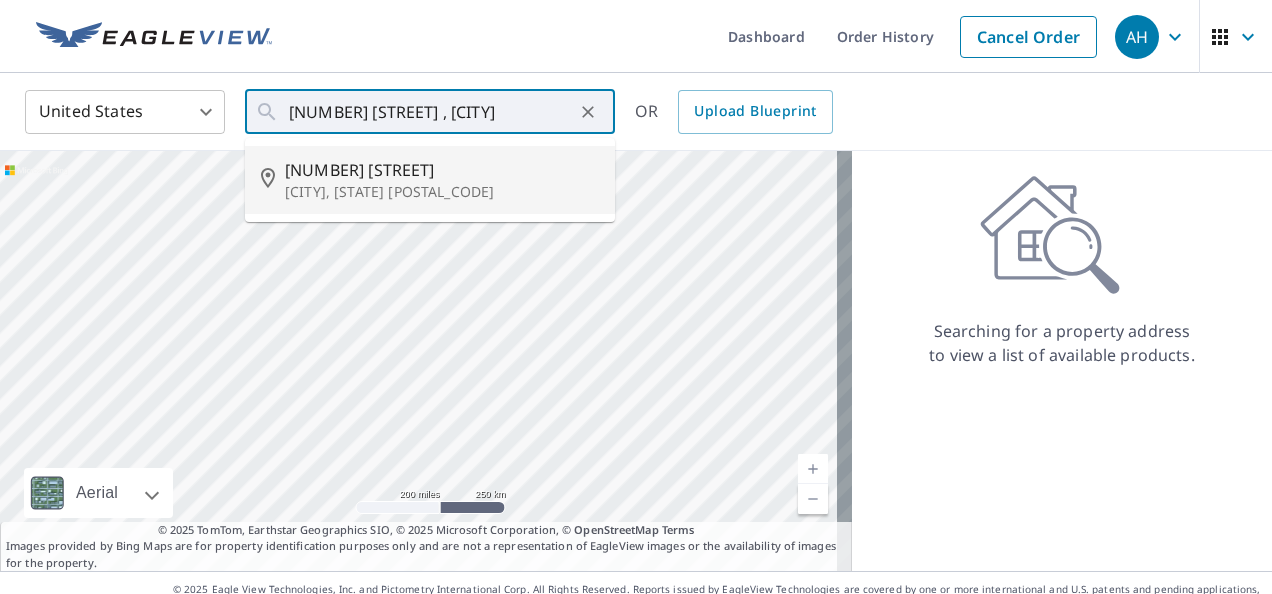 type on "[NUMBER] [STREET] [CITY], [STATE] [POSTAL_CODE]" 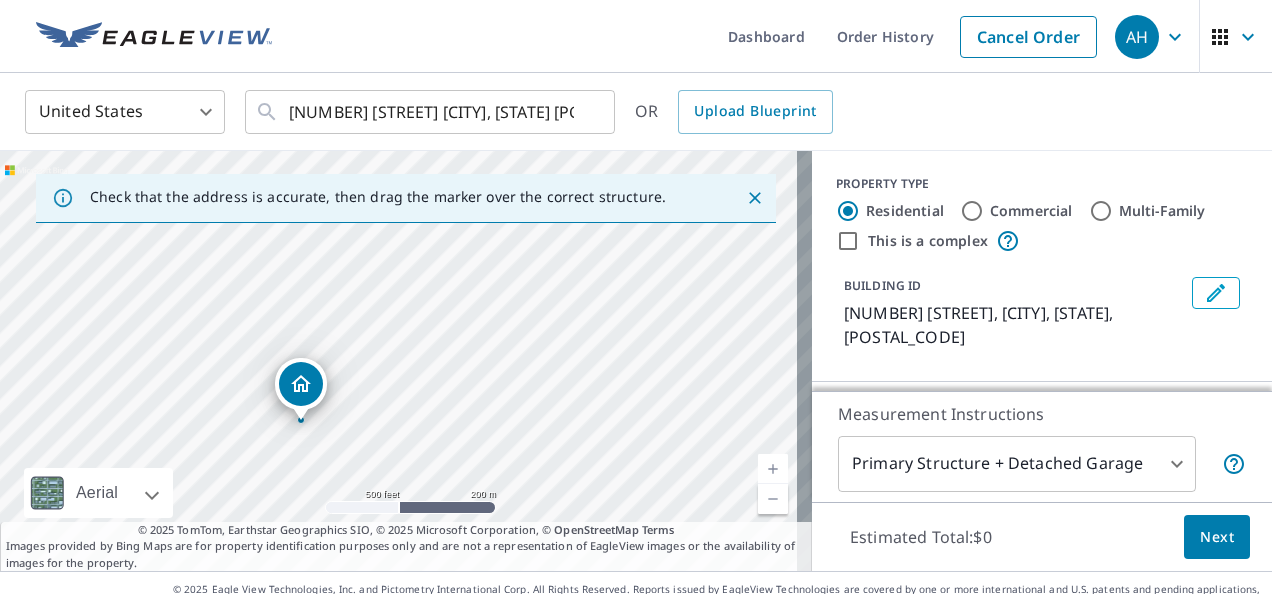drag, startPoint x: 534, startPoint y: 314, endPoint x: 400, endPoint y: 360, distance: 141.67569 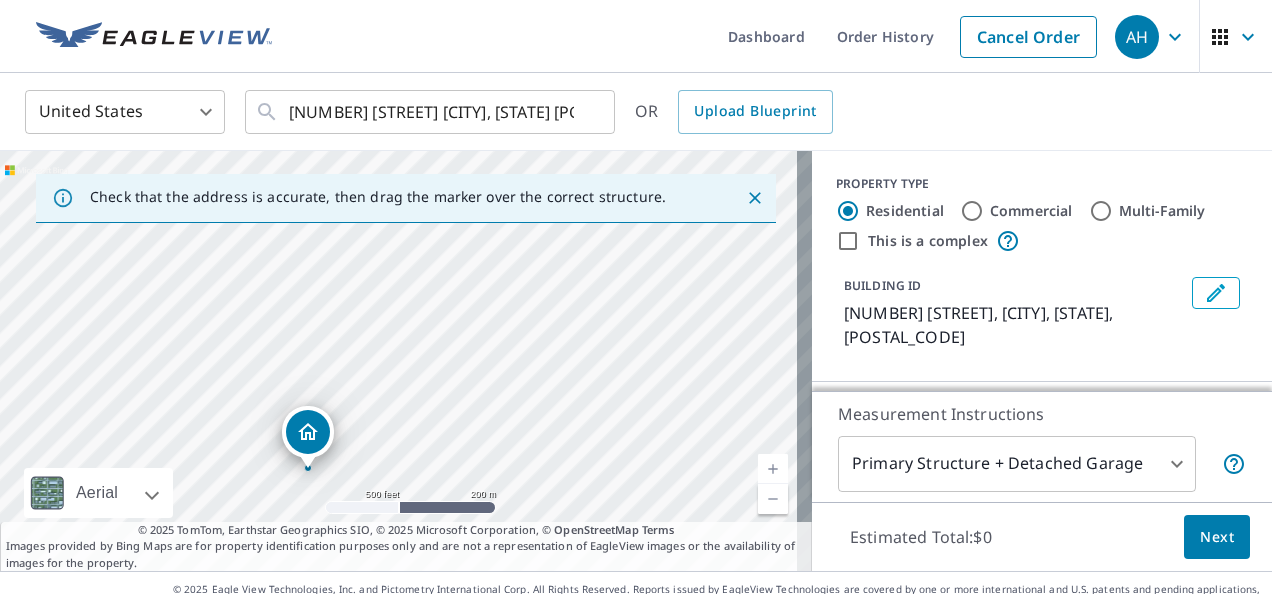drag, startPoint x: 482, startPoint y: 322, endPoint x: 489, endPoint y: 370, distance: 48.507732 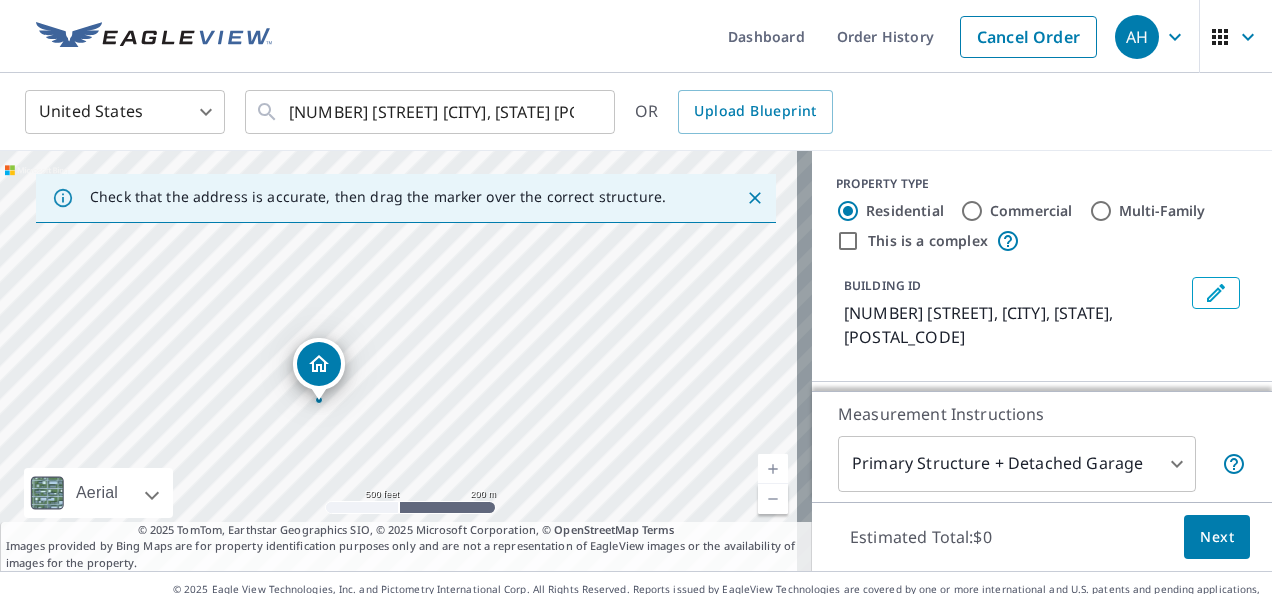 drag, startPoint x: 388, startPoint y: 420, endPoint x: 395, endPoint y: 366, distance: 54.451813 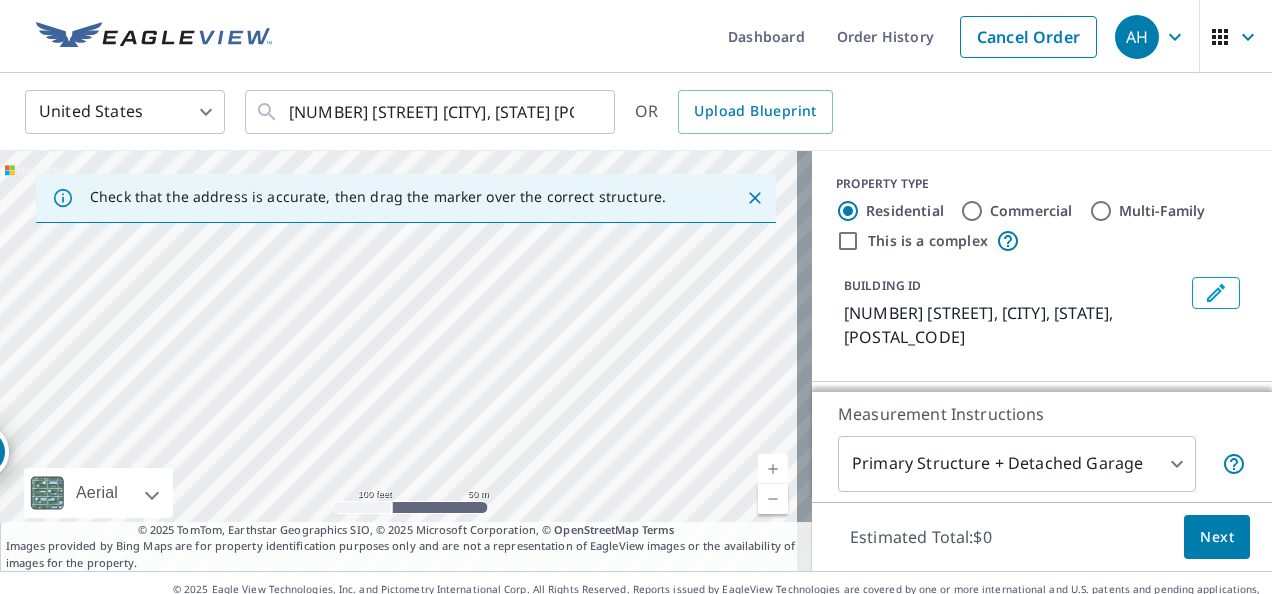 drag, startPoint x: 324, startPoint y: 416, endPoint x: 190, endPoint y: 363, distance: 144.10066 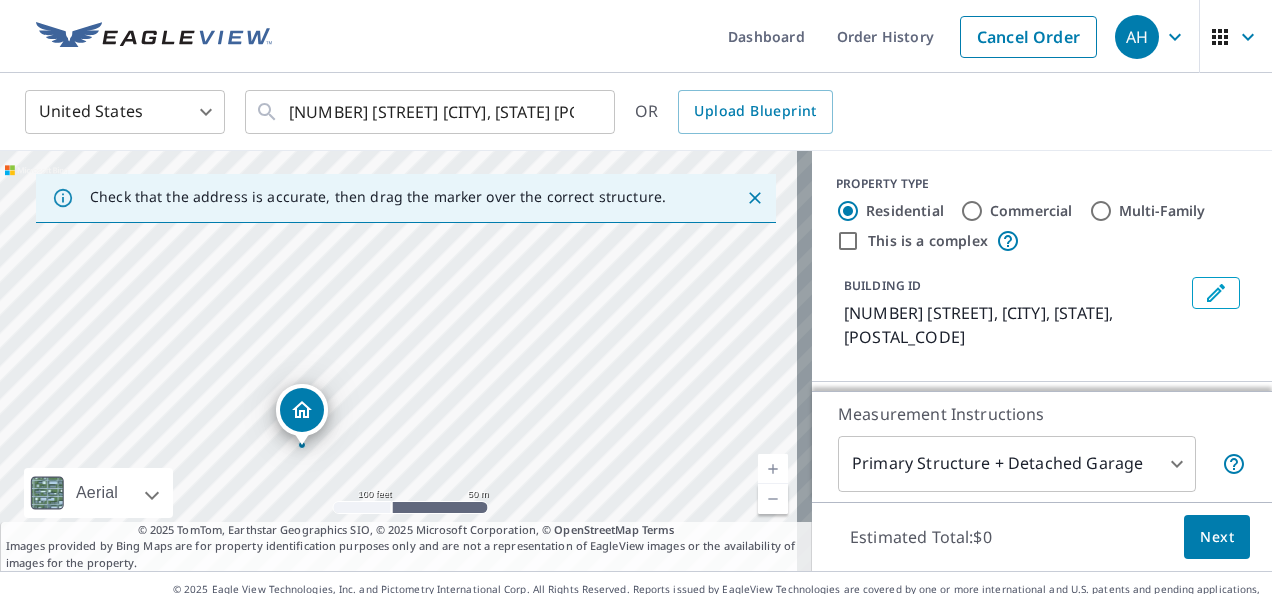 drag, startPoint x: 228, startPoint y: 333, endPoint x: 564, endPoint y: 292, distance: 338.49225 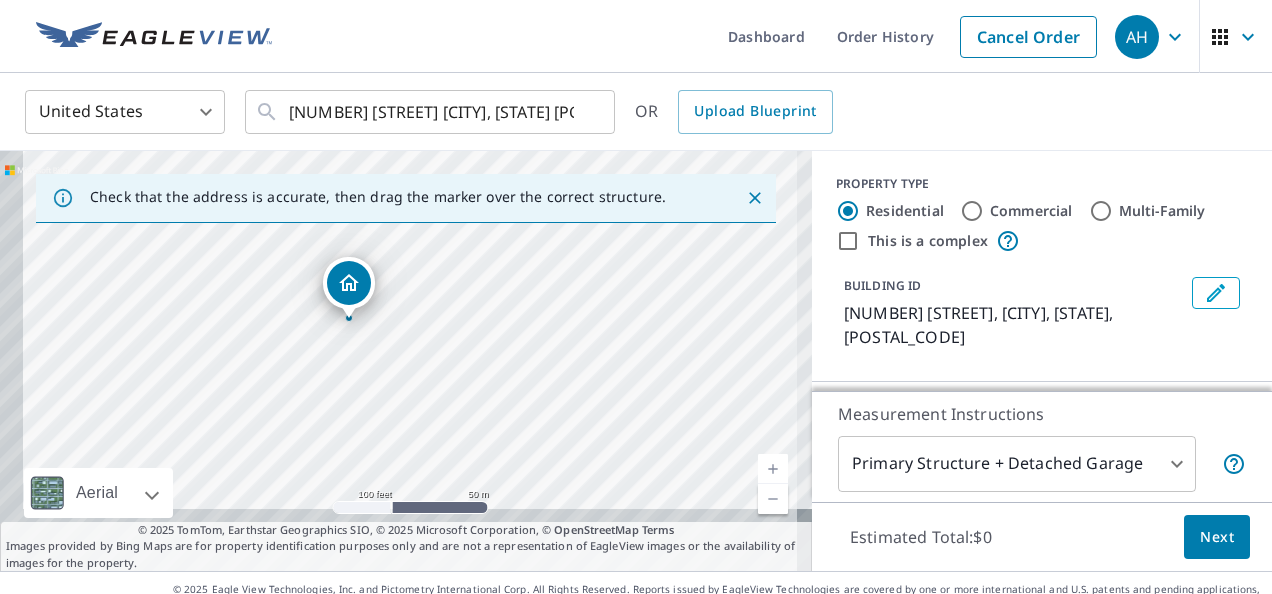 drag, startPoint x: 412, startPoint y: 397, endPoint x: 440, endPoint y: 295, distance: 105.773346 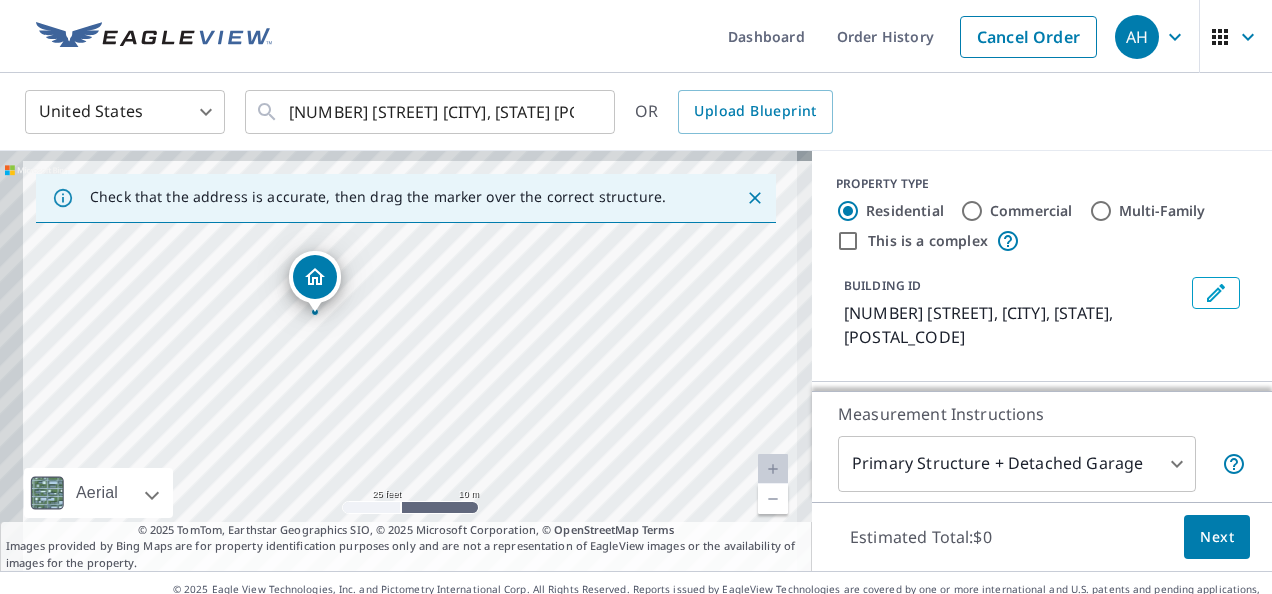 drag, startPoint x: 231, startPoint y: 329, endPoint x: 431, endPoint y: 436, distance: 226.82372 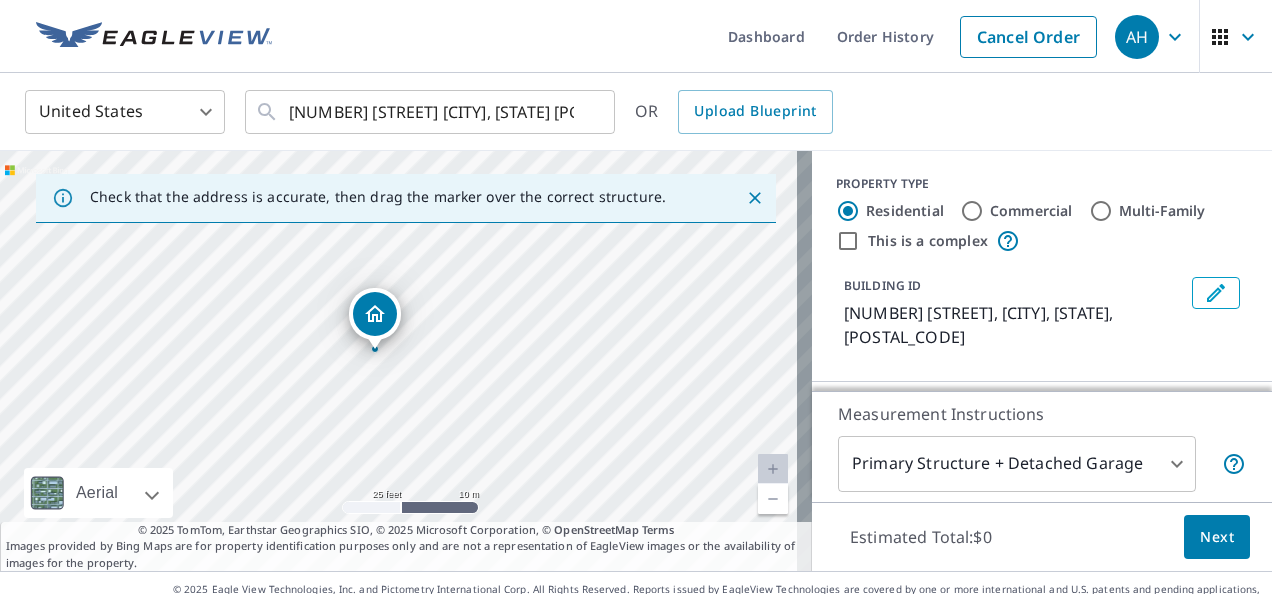 drag, startPoint x: 376, startPoint y: 325, endPoint x: 428, endPoint y: 360, distance: 62.681736 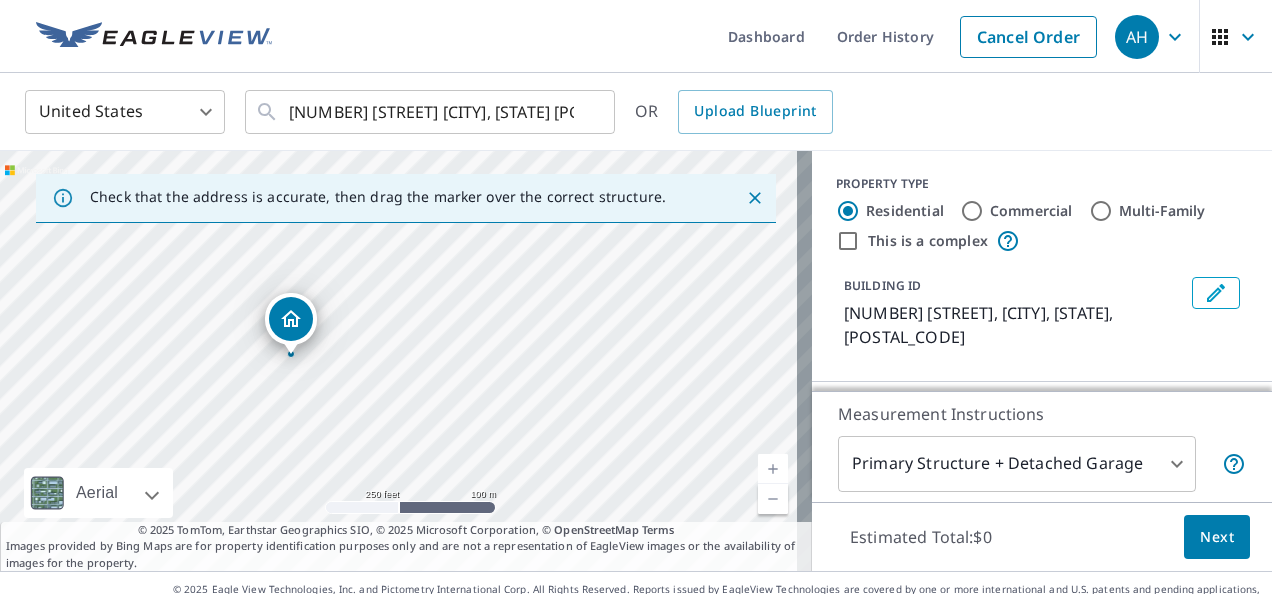 drag, startPoint x: 578, startPoint y: 270, endPoint x: 360, endPoint y: 329, distance: 225.84286 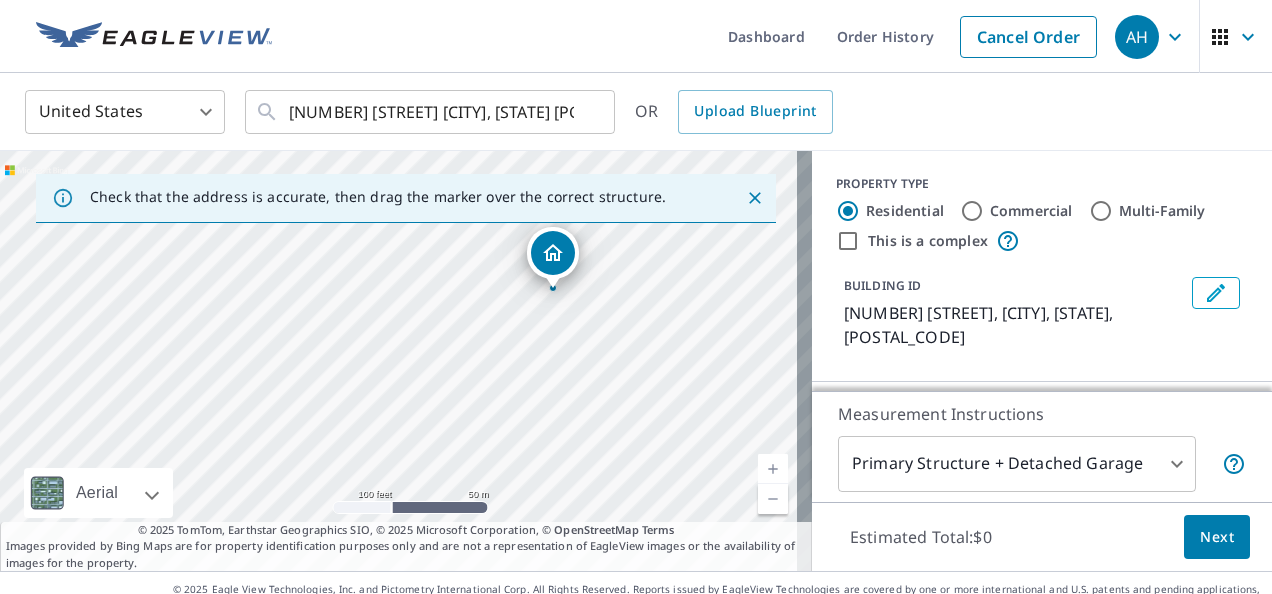 drag, startPoint x: 88, startPoint y: 419, endPoint x: 555, endPoint y: 246, distance: 498.01407 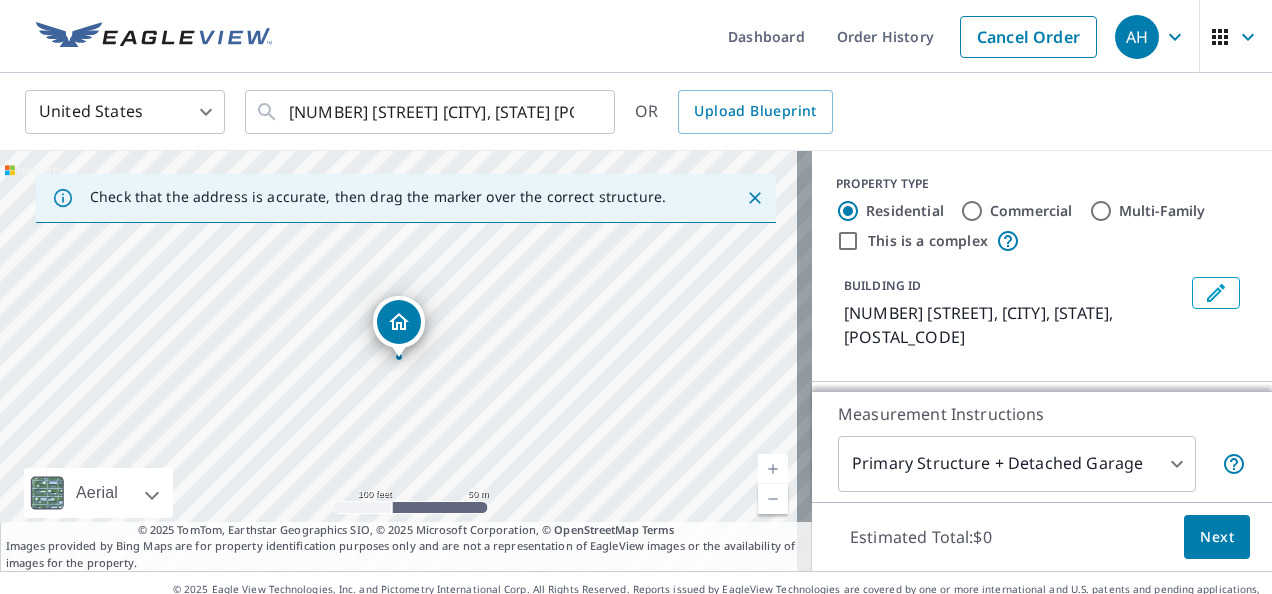 click on "[NUMBER] [STREET] [CITY], [STATE] [POSTAL_CODE]" at bounding box center (406, 361) 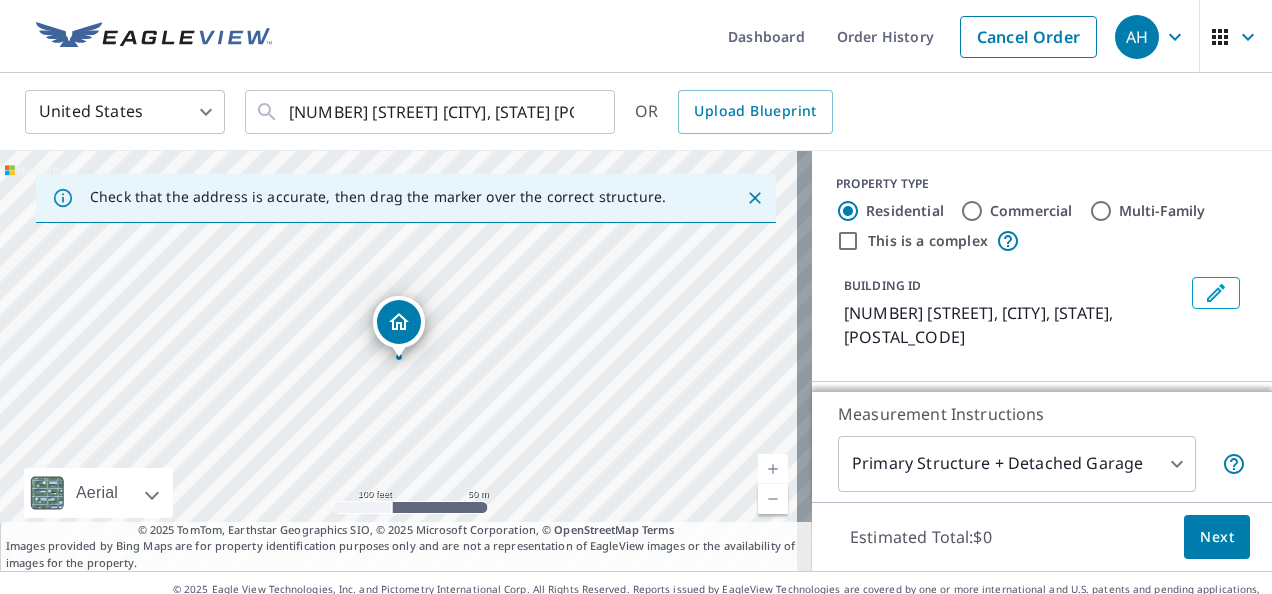 click on "[NUMBER] [STREET] [CITY], [STATE] [POSTAL_CODE]" at bounding box center [406, 361] 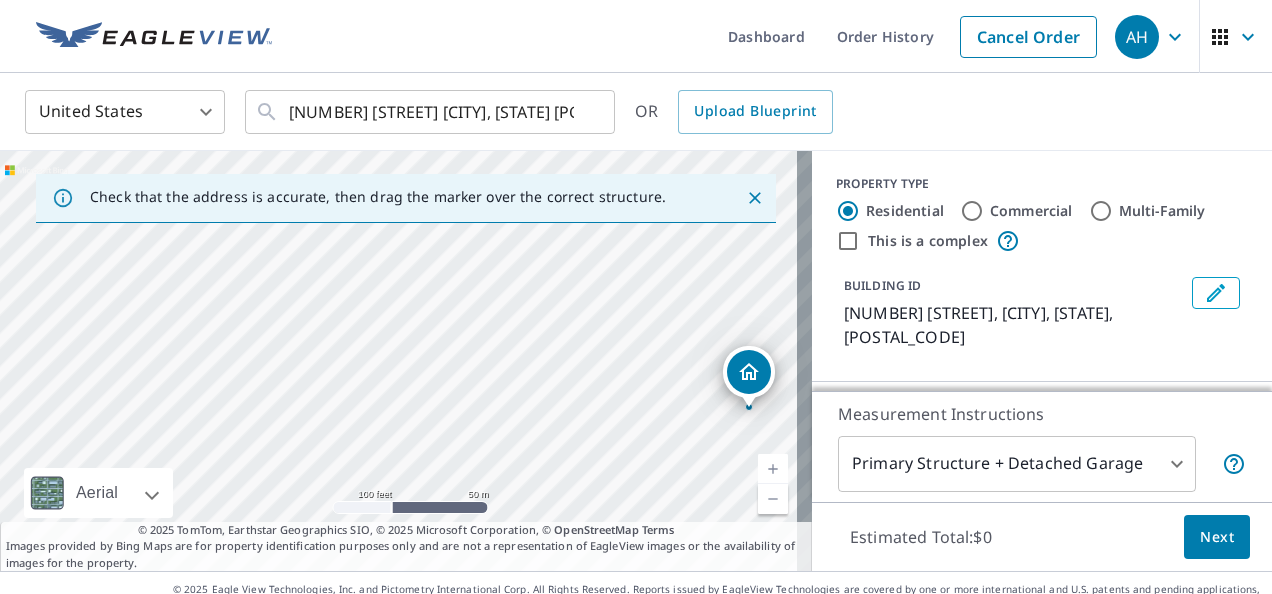 drag, startPoint x: 394, startPoint y: 322, endPoint x: 743, endPoint y: 372, distance: 352.56348 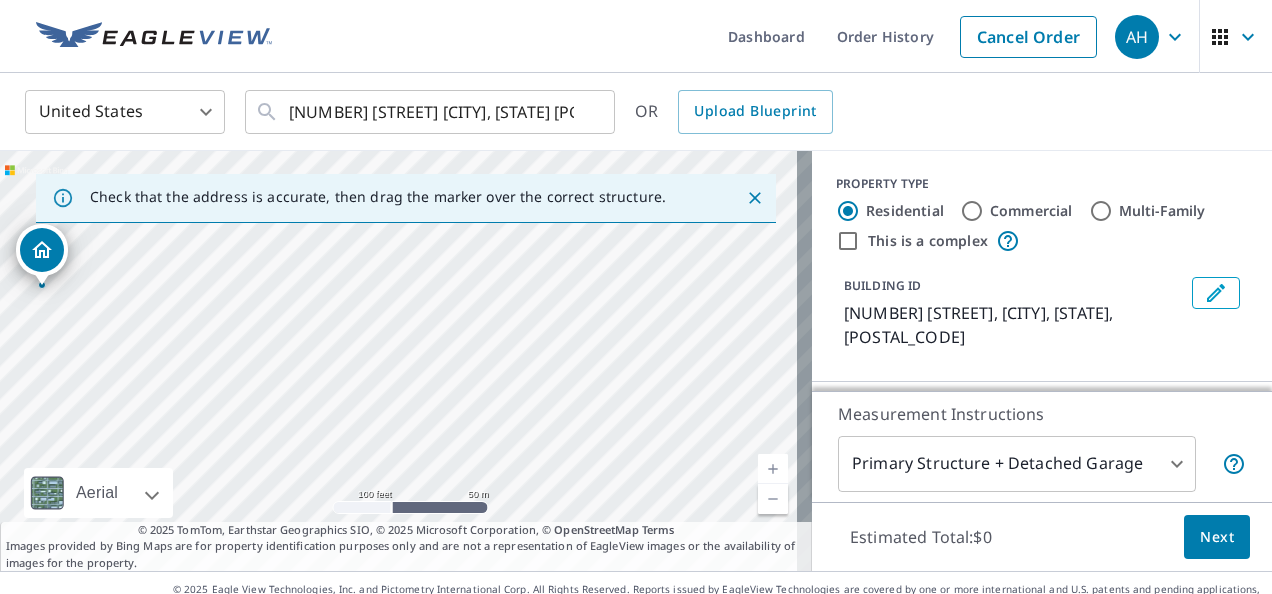 drag, startPoint x: 402, startPoint y: 323, endPoint x: 46, endPoint y: 252, distance: 363.01102 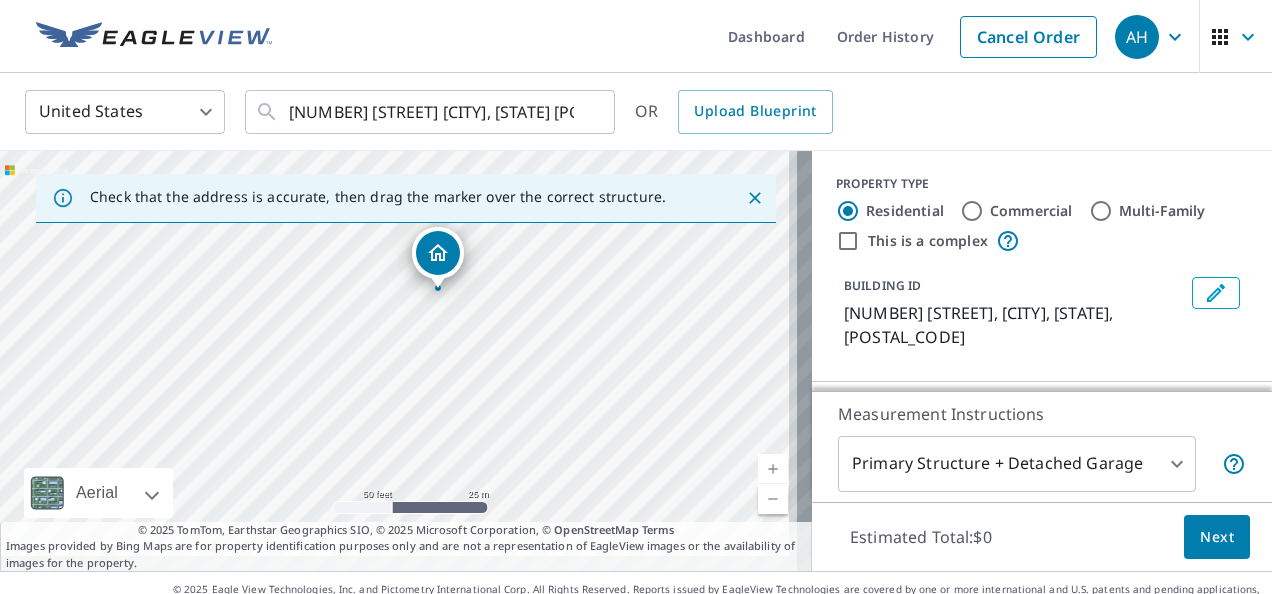 drag, startPoint x: 396, startPoint y: 388, endPoint x: 345, endPoint y: 282, distance: 117.630775 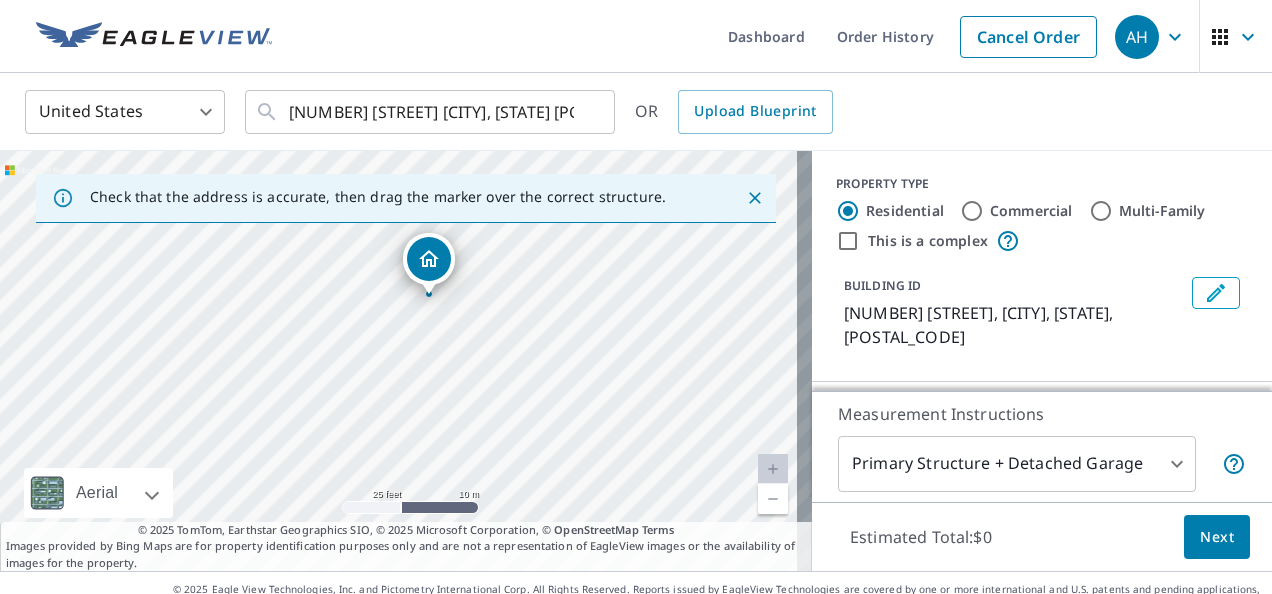 drag, startPoint x: 358, startPoint y: 330, endPoint x: 299, endPoint y: 396, distance: 88.52683 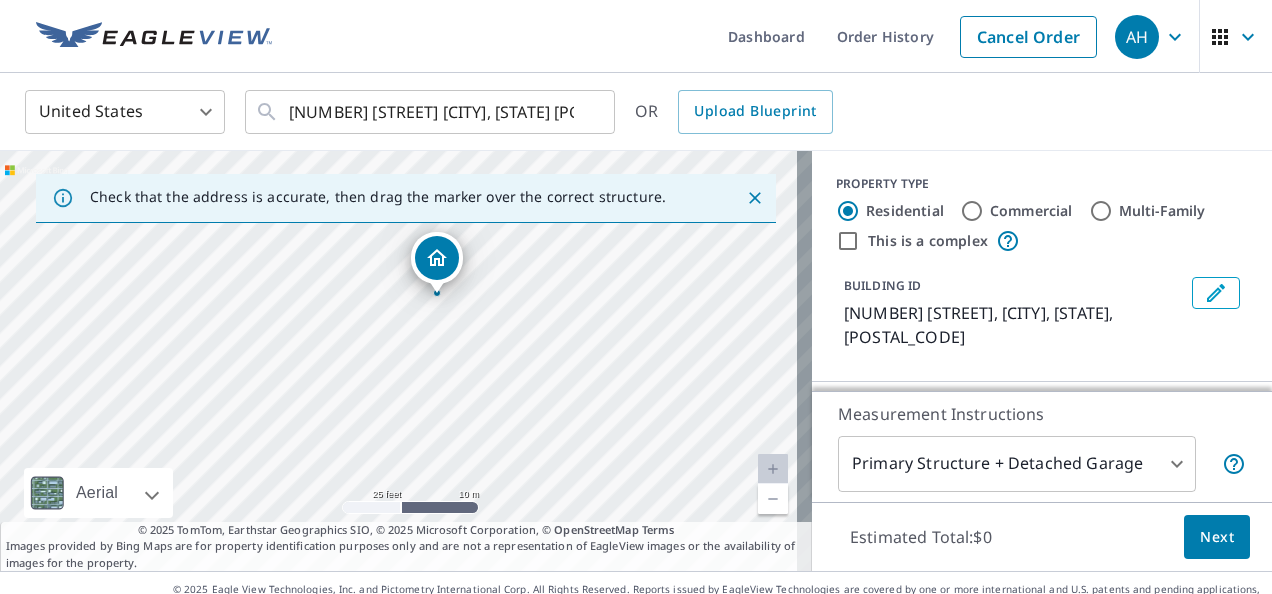 click on "[NUMBER] [STREET] [CITY], [STATE] [POSTAL_CODE]" at bounding box center [406, 361] 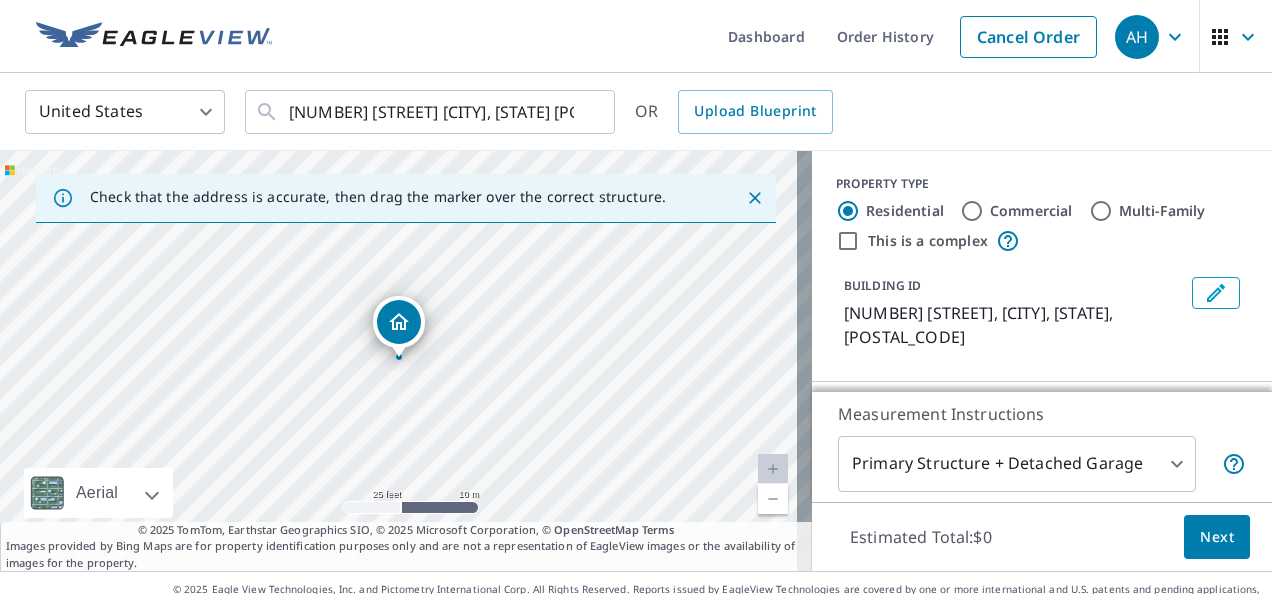 click on "[NUMBER] [STREET] [CITY], [STATE] [POSTAL_CODE]" at bounding box center [406, 361] 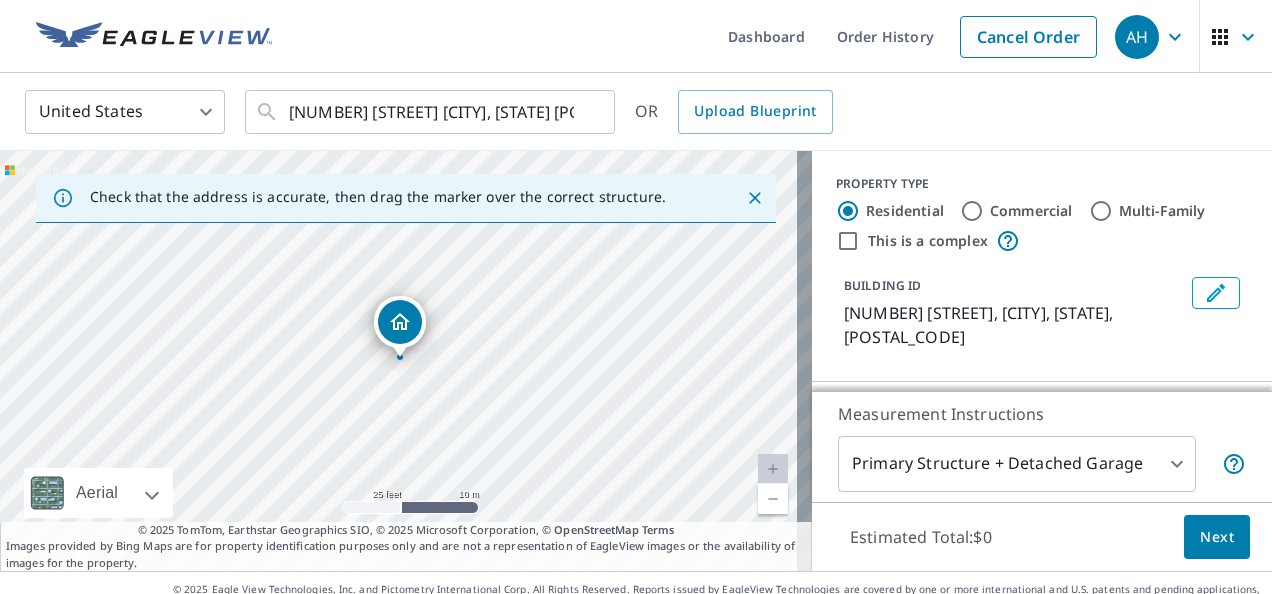 click on "[NUMBER] [STREET] [CITY], [STATE] [POSTAL_CODE]" at bounding box center [406, 361] 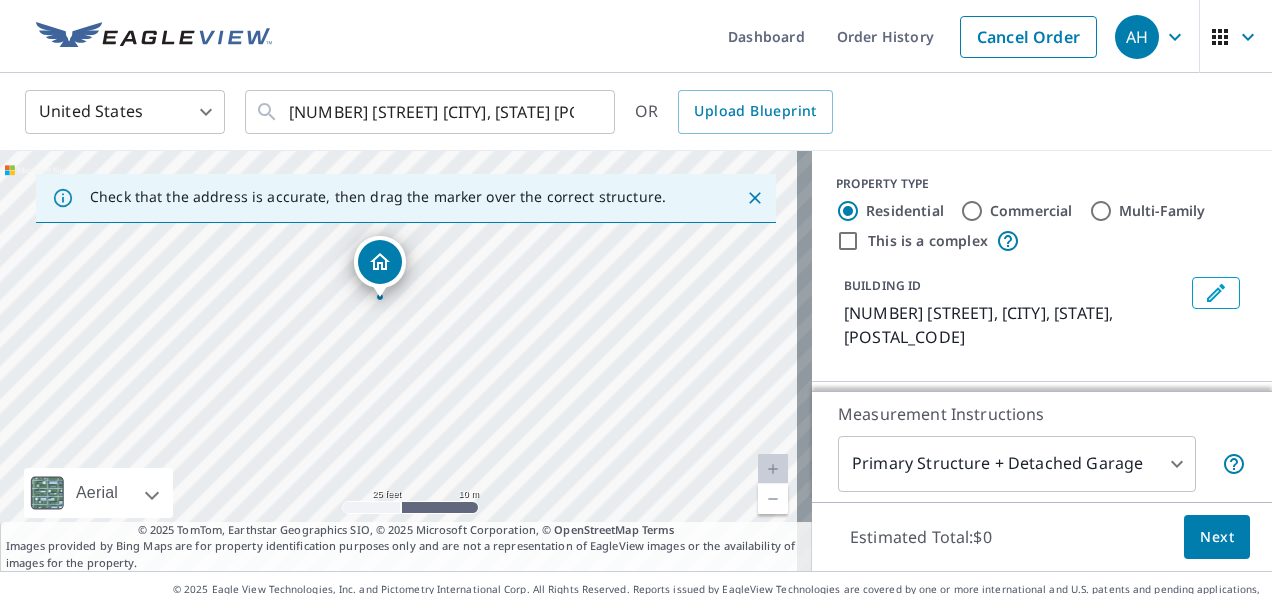 drag, startPoint x: 540, startPoint y: 430, endPoint x: 516, endPoint y: 359, distance: 74.94665 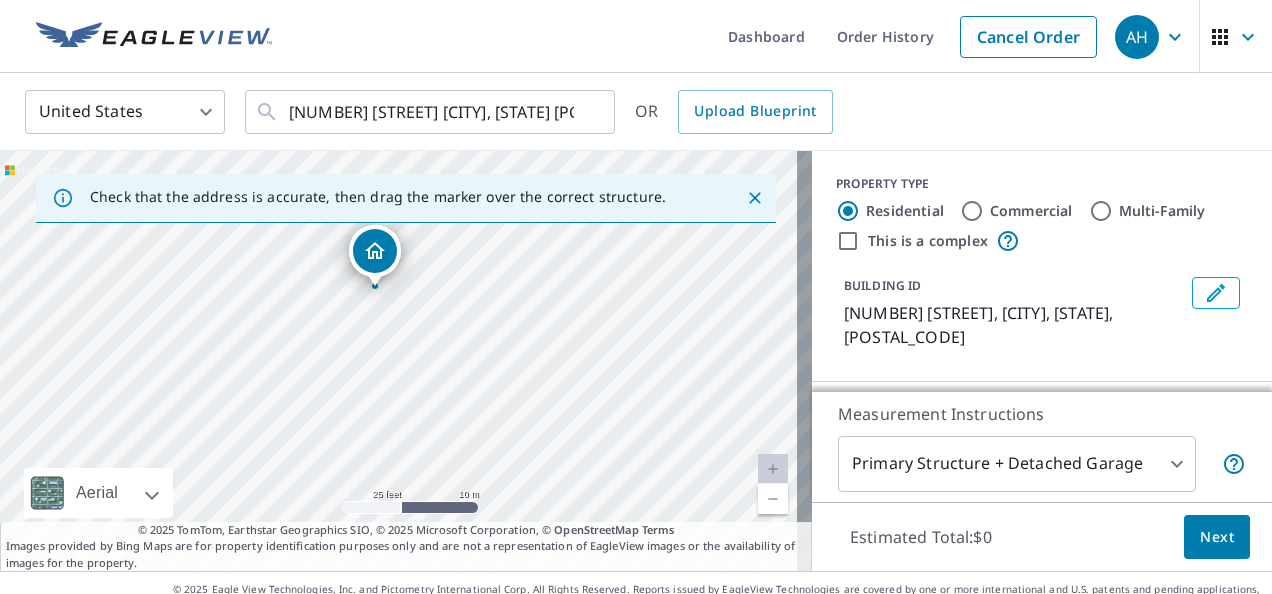 click 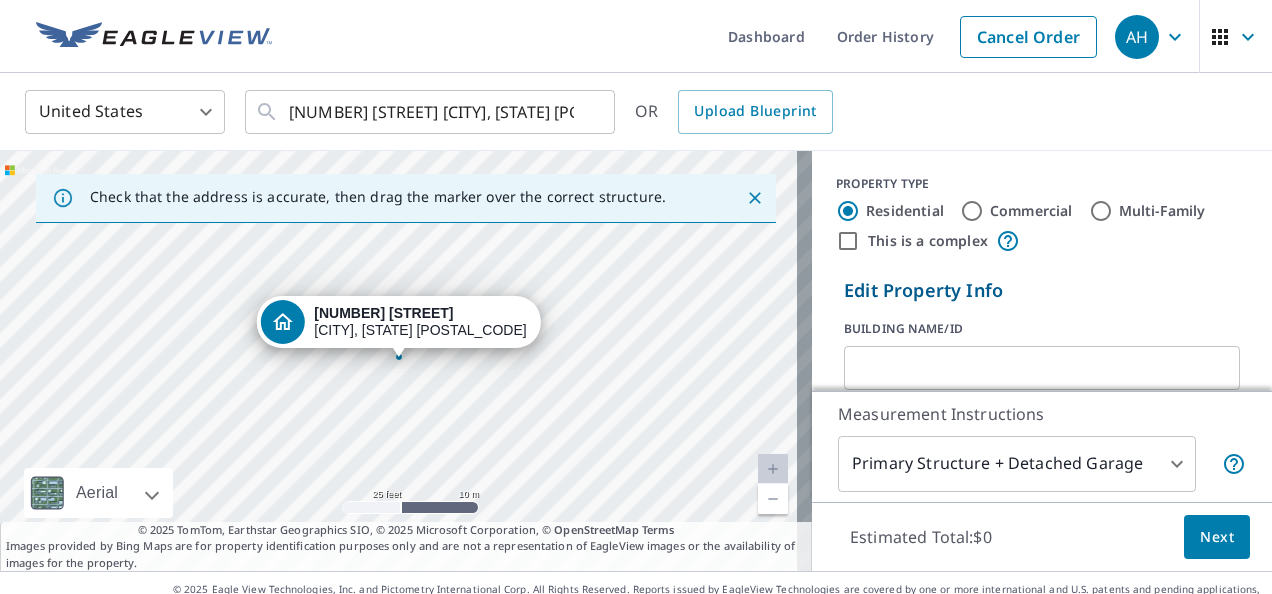 click on "[NUMBER] [STREET] [CITY], [STATE] [POSTAL_CODE]" at bounding box center [406, 361] 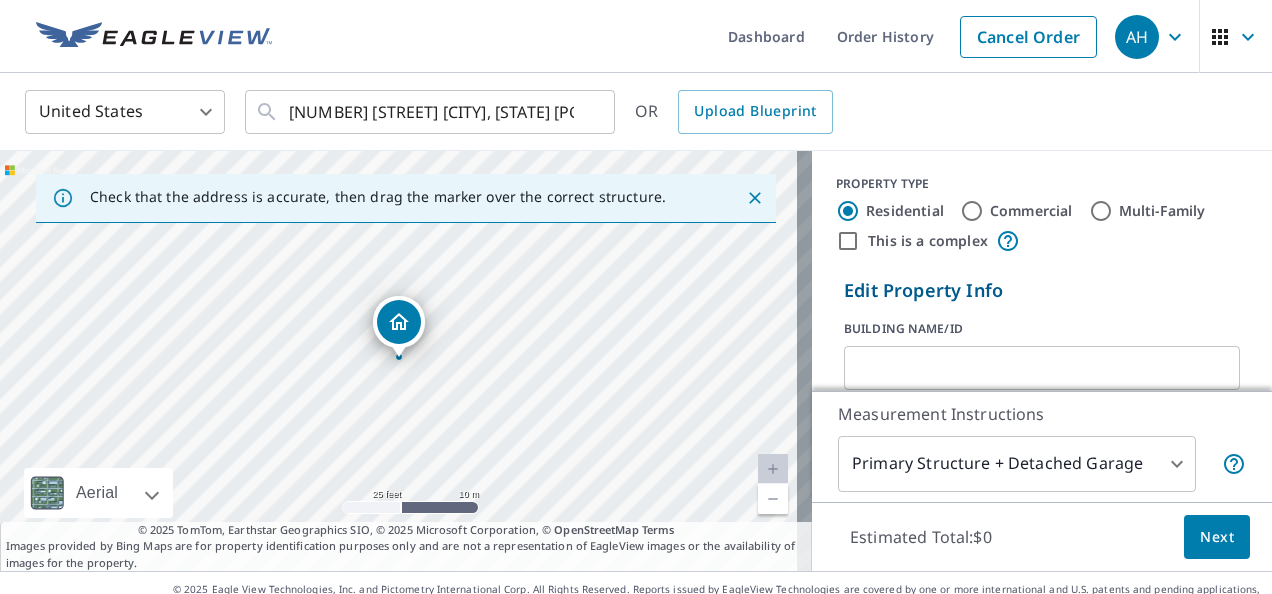 click on "[NUMBER] [STREET] [CITY], [STATE] [POSTAL_CODE]" at bounding box center [406, 361] 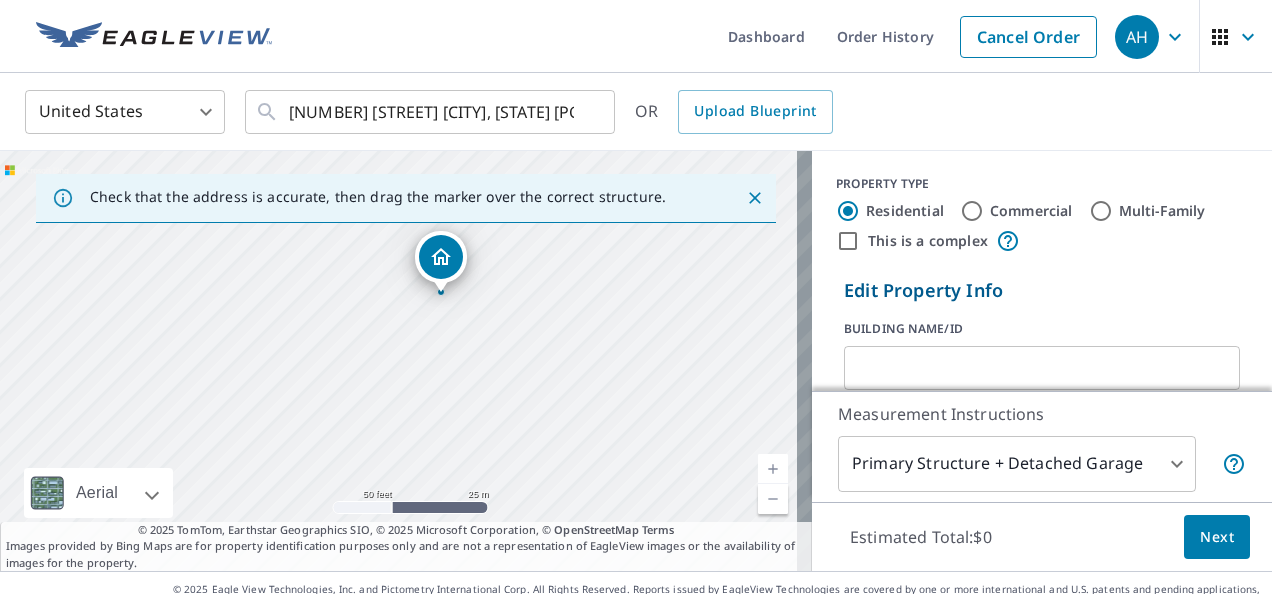 drag, startPoint x: 539, startPoint y: 412, endPoint x: 531, endPoint y: 345, distance: 67.47592 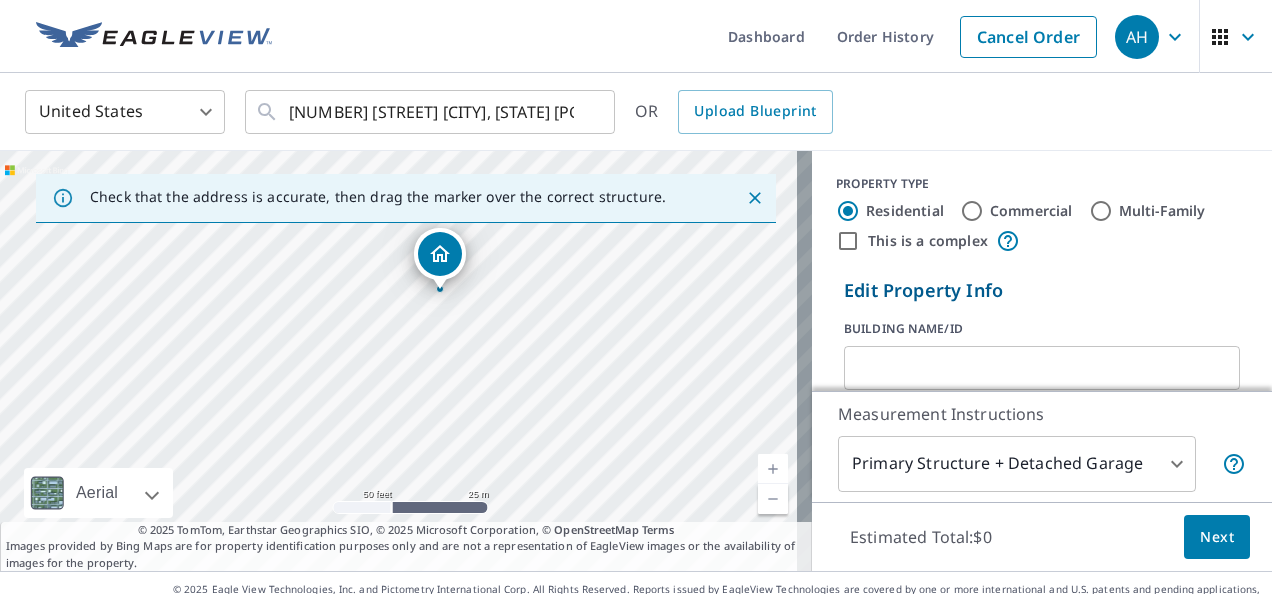 click on "[NUMBER] [STREET] [CITY], [STATE] [POSTAL_CODE]" at bounding box center [406, 361] 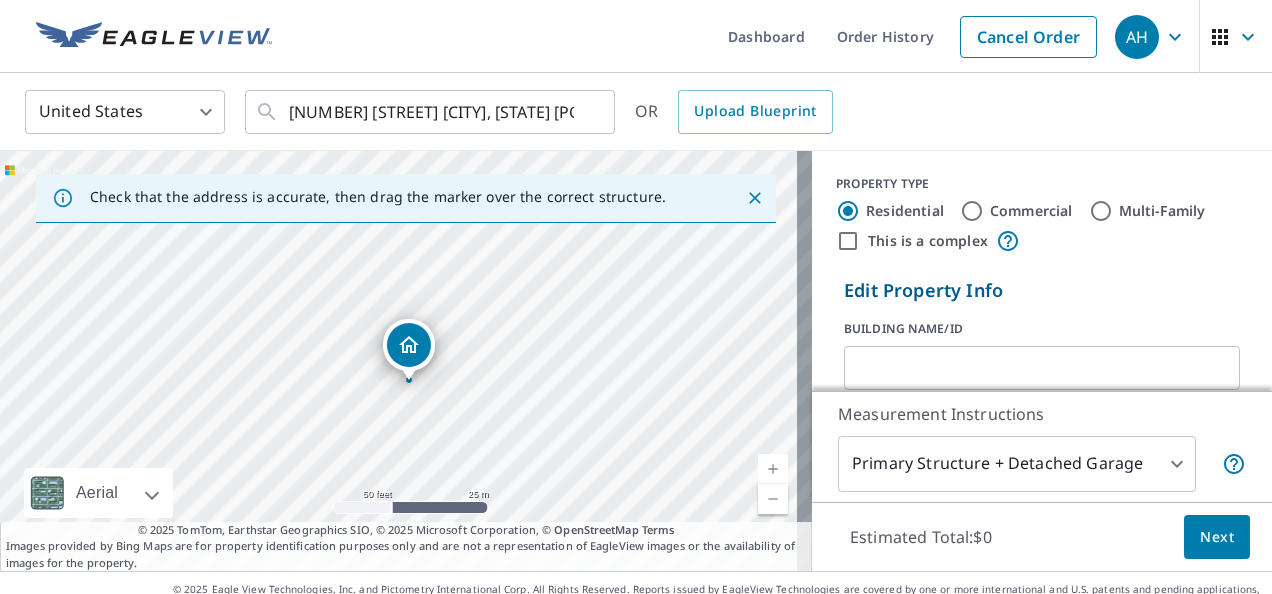 drag, startPoint x: 398, startPoint y: 323, endPoint x: 408, endPoint y: 346, distance: 25.079872 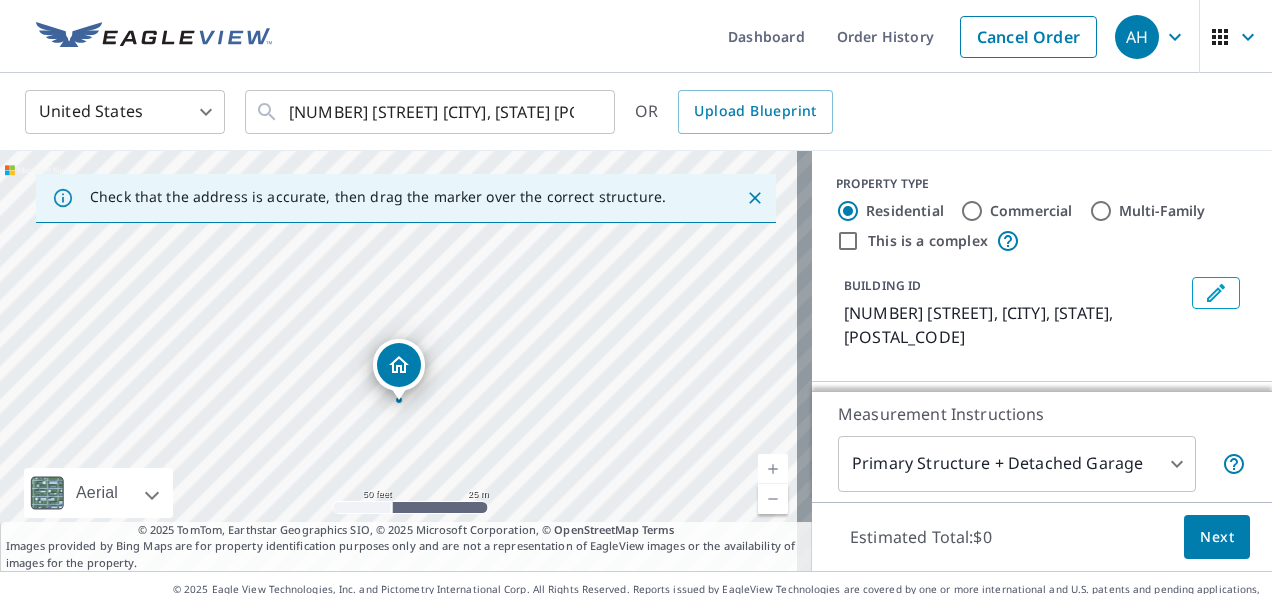 drag, startPoint x: 398, startPoint y: 329, endPoint x: 400, endPoint y: 377, distance: 48.04165 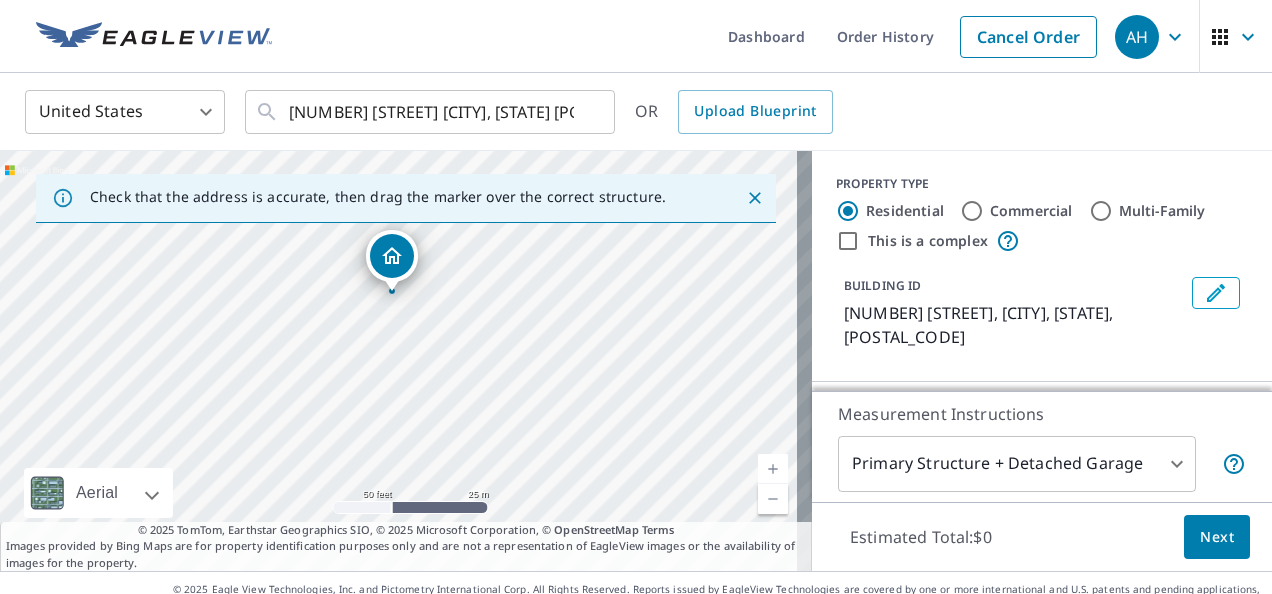 drag, startPoint x: 413, startPoint y: 329, endPoint x: 406, endPoint y: 264, distance: 65.37584 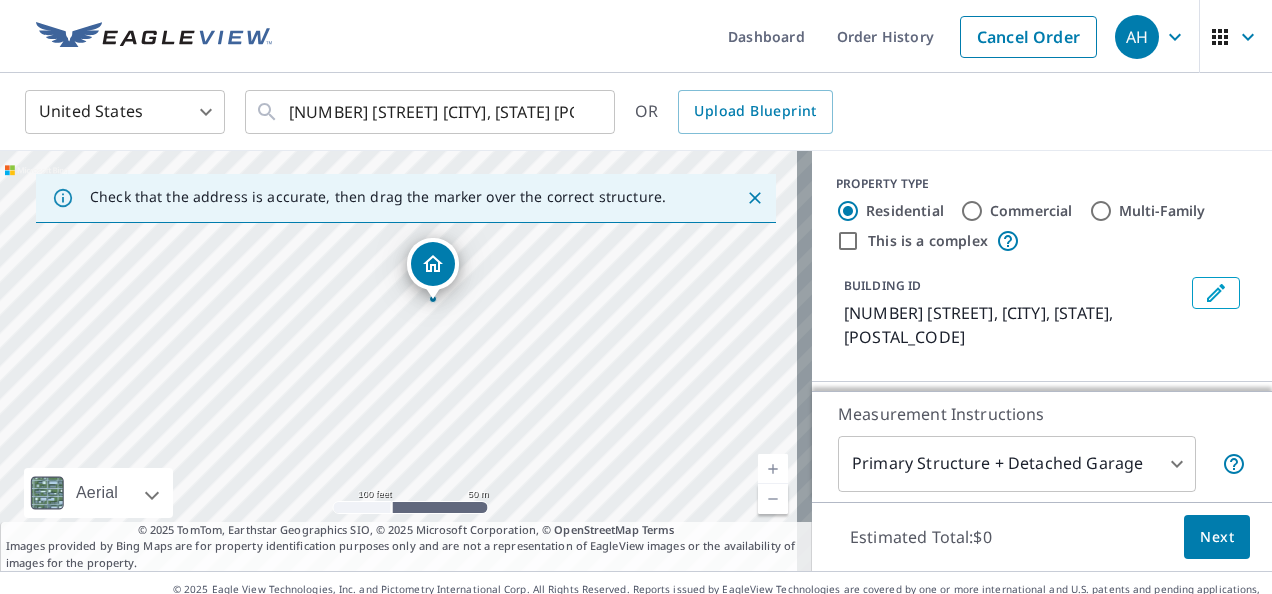 drag, startPoint x: 334, startPoint y: 379, endPoint x: 341, endPoint y: 349, distance: 30.805843 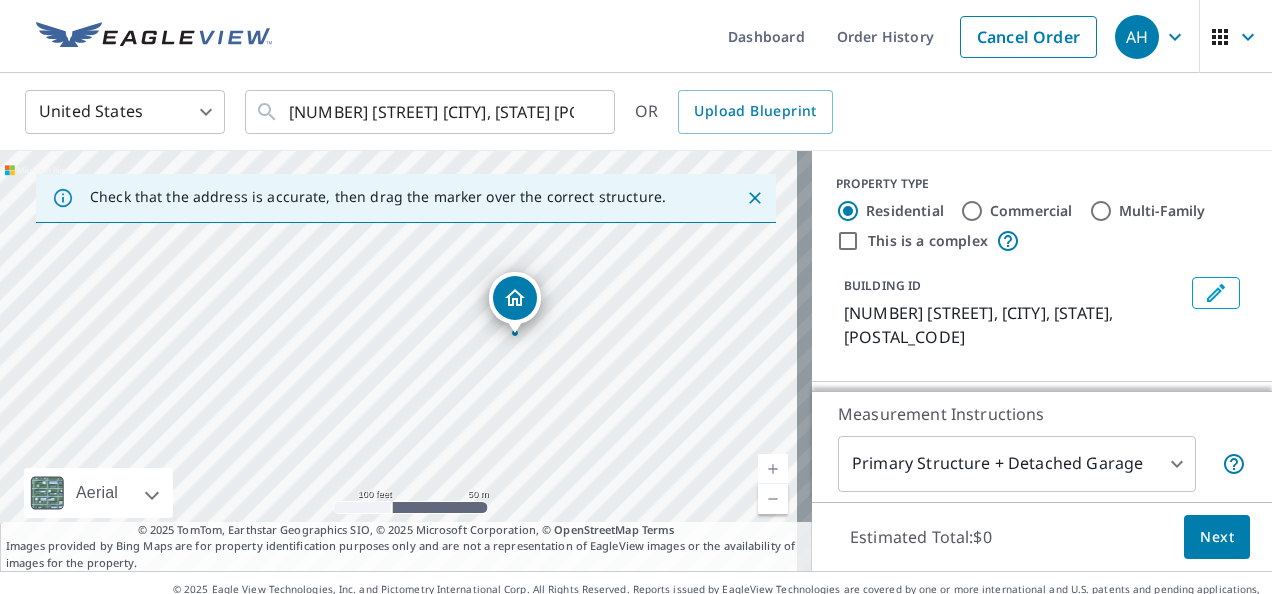 drag, startPoint x: 534, startPoint y: 308, endPoint x: 654, endPoint y: 352, distance: 127.81236 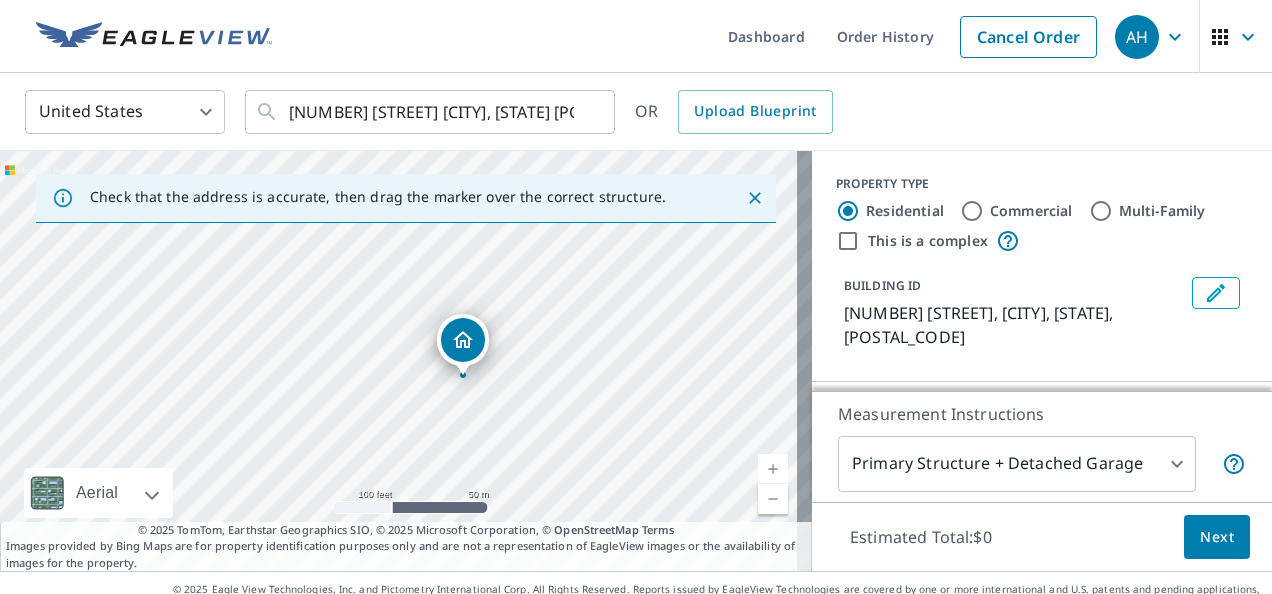 drag, startPoint x: 622, startPoint y: 328, endPoint x: 637, endPoint y: 382, distance: 56.044624 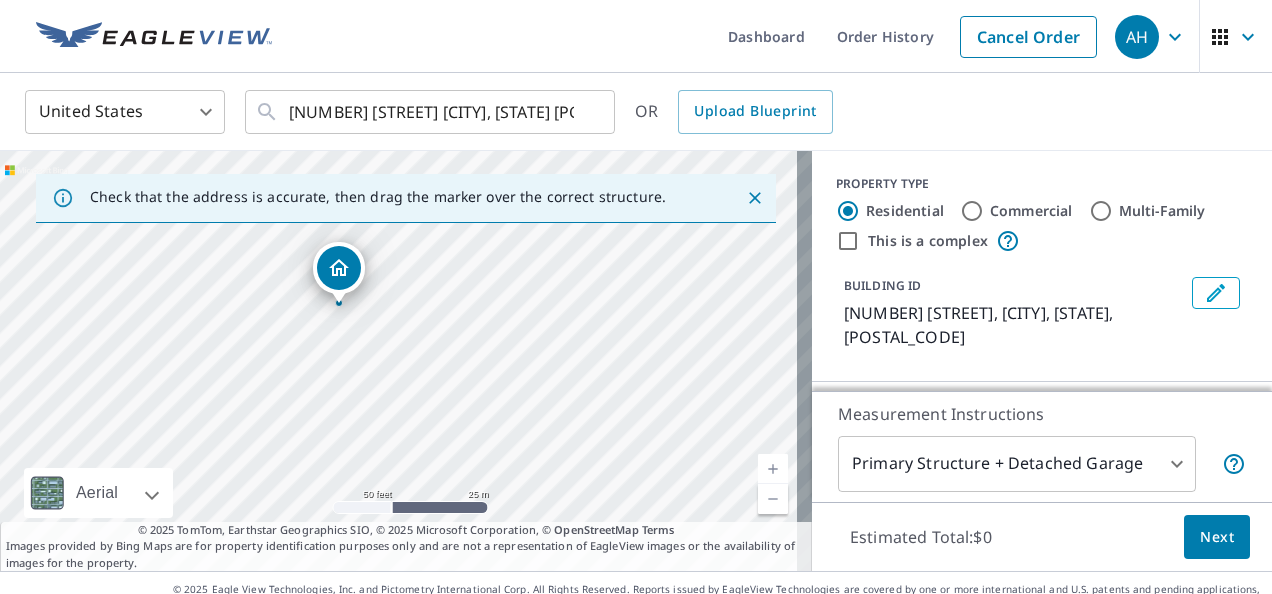 drag, startPoint x: 454, startPoint y: 419, endPoint x: 502, endPoint y: 352, distance: 82.419655 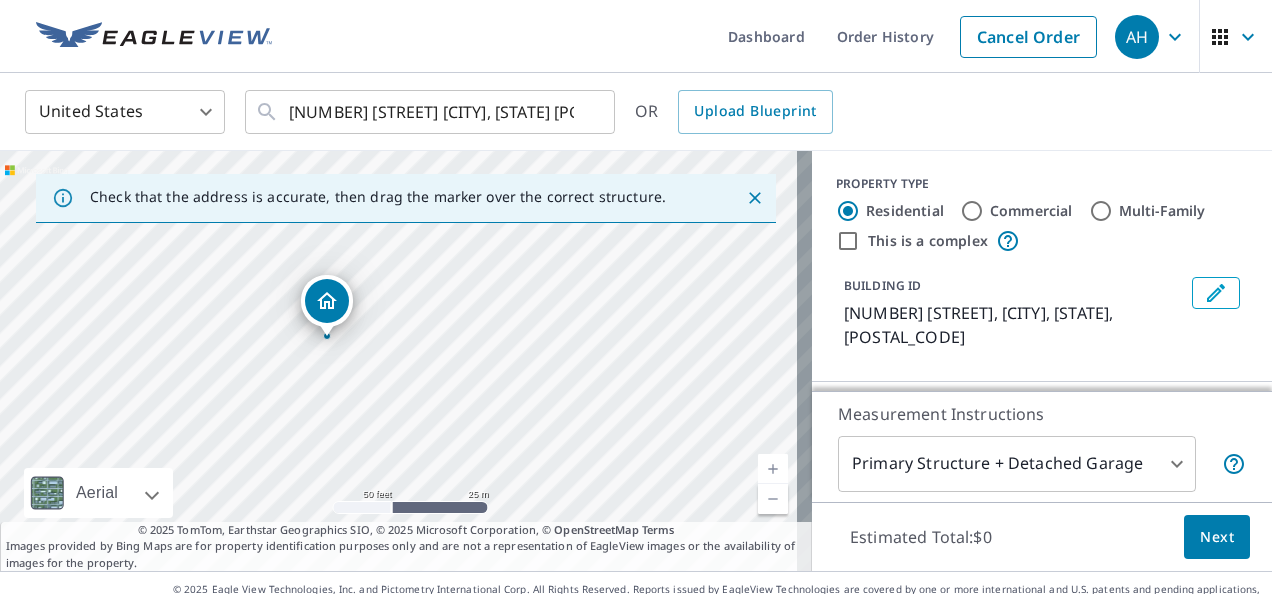 drag, startPoint x: 493, startPoint y: 300, endPoint x: 486, endPoint y: 328, distance: 28.86174 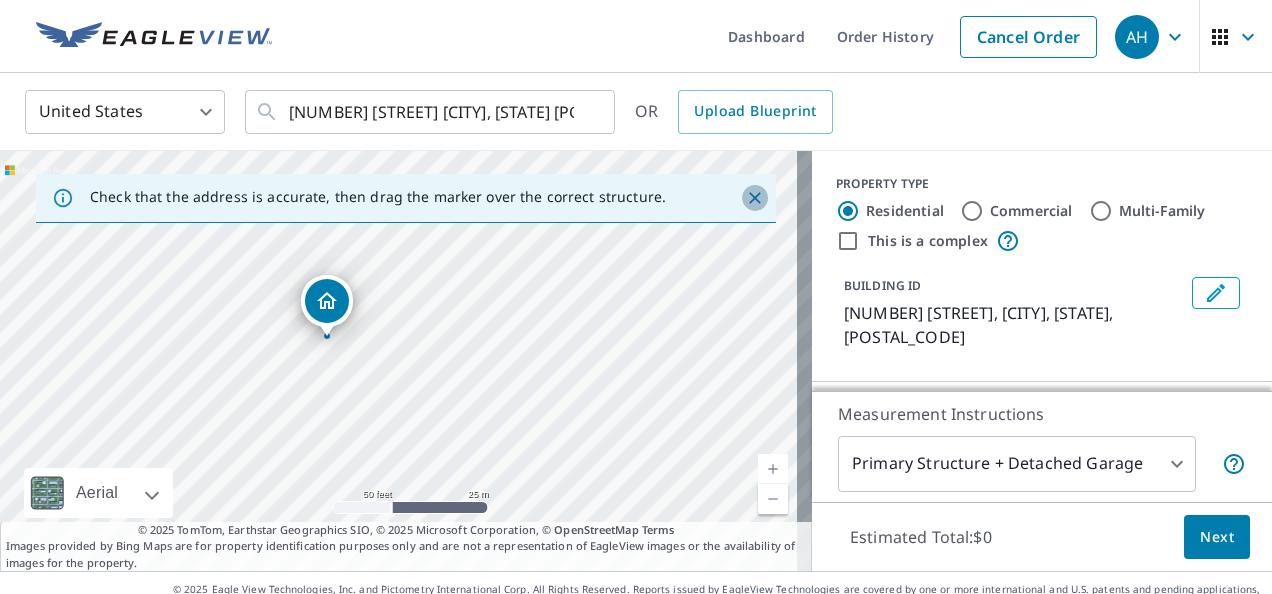 click 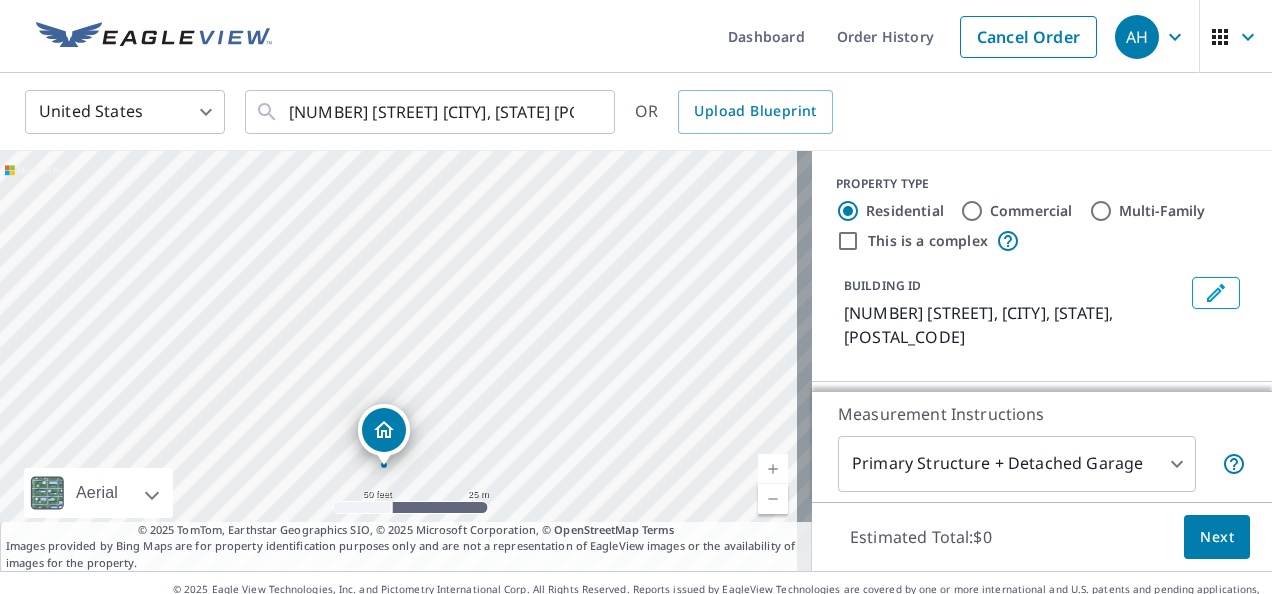 drag, startPoint x: 578, startPoint y: 272, endPoint x: 569, endPoint y: 378, distance: 106.381386 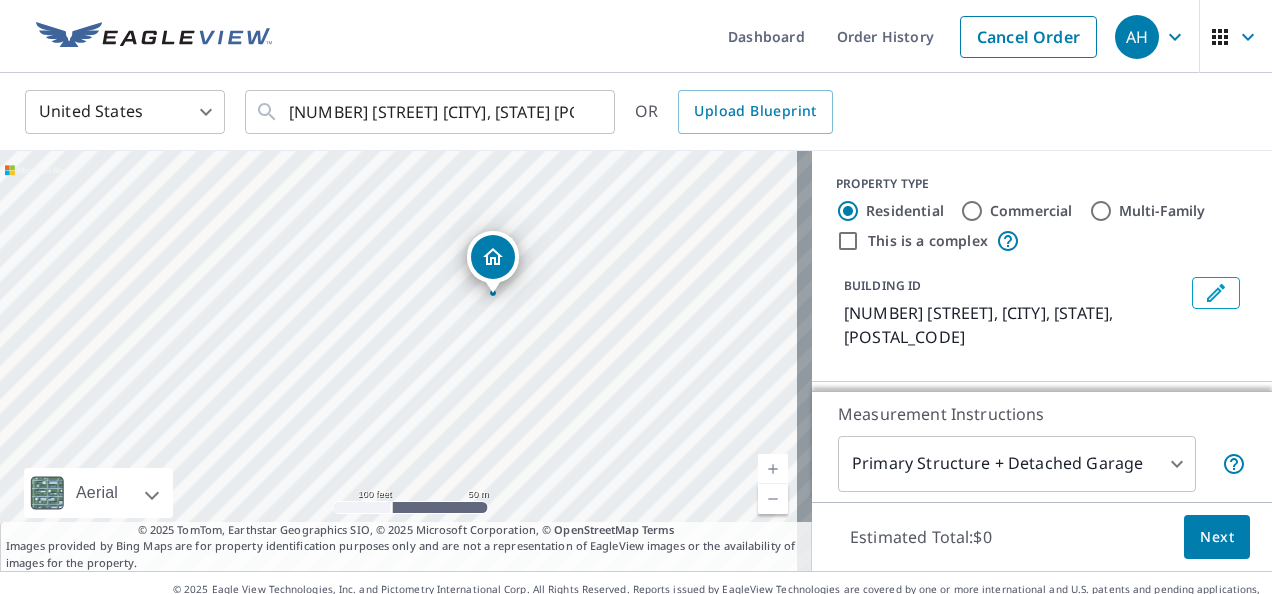 drag, startPoint x: 578, startPoint y: 368, endPoint x: 586, endPoint y: 250, distance: 118.270874 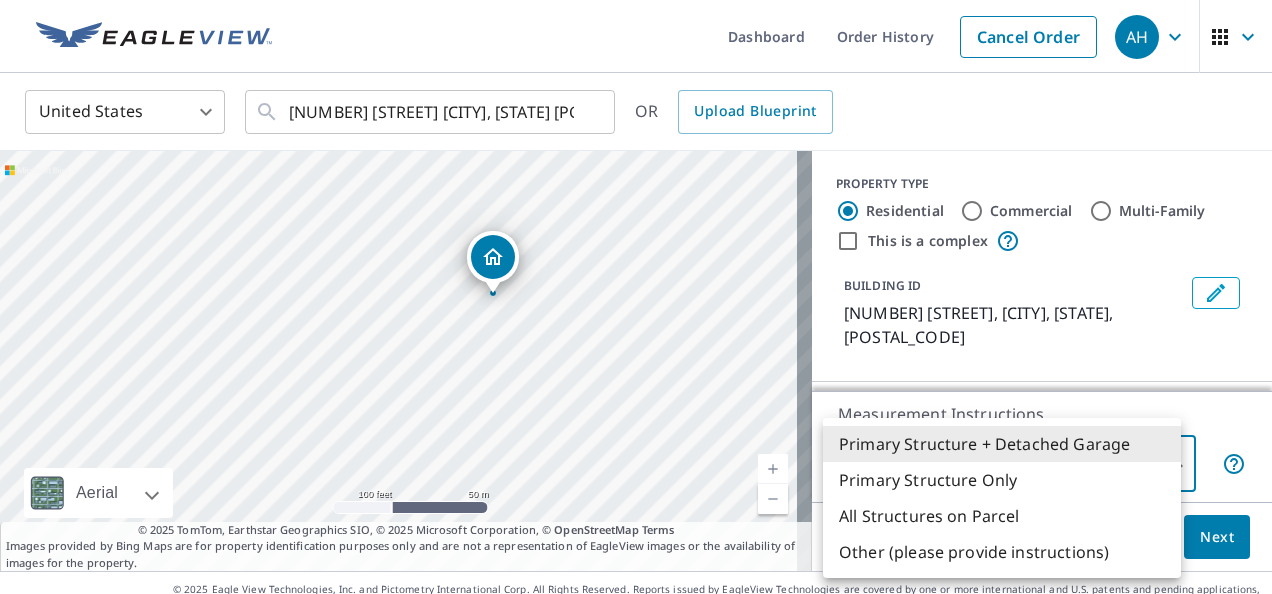 click at bounding box center [636, 297] 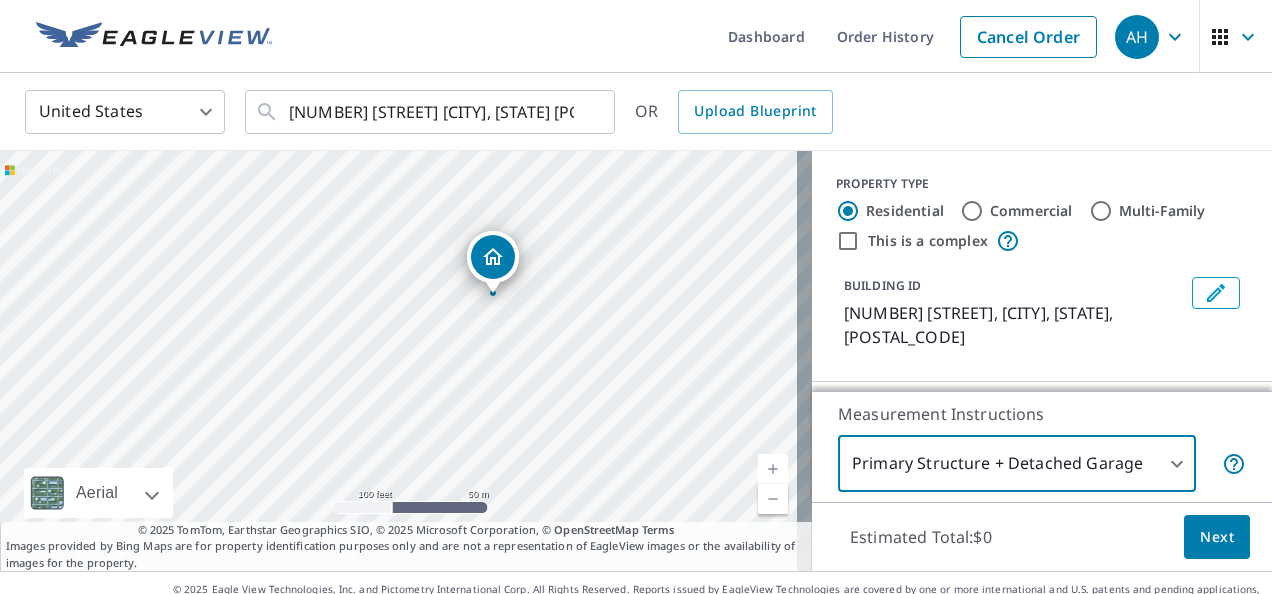 click on "Commercial" at bounding box center (972, 211) 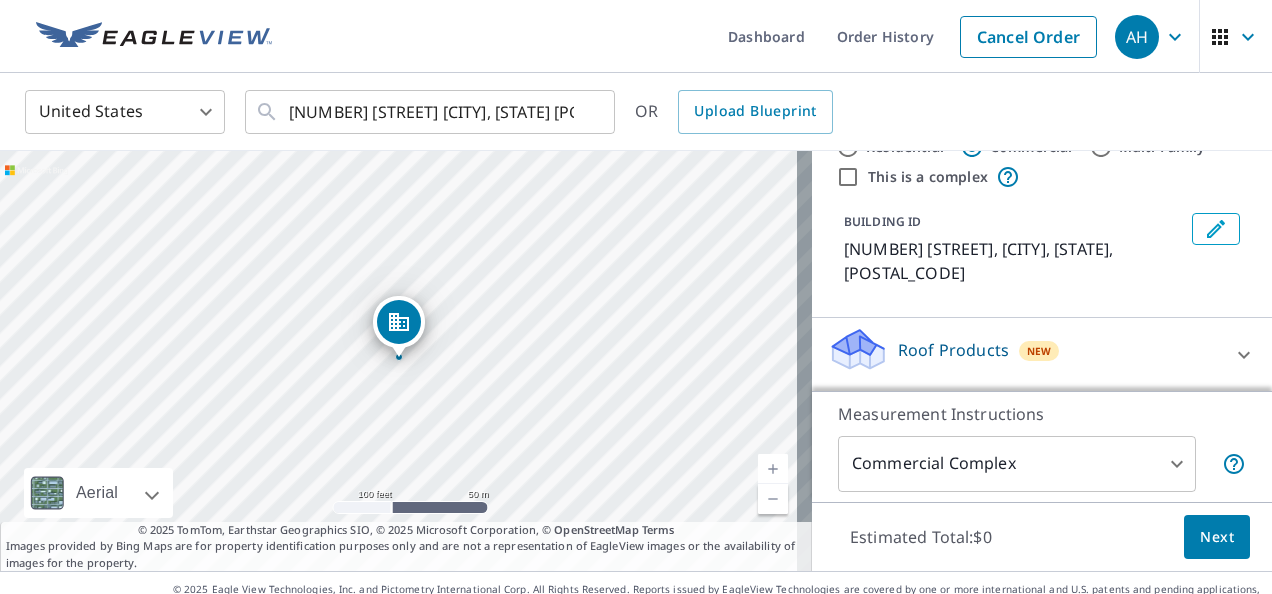 scroll, scrollTop: 38, scrollLeft: 0, axis: vertical 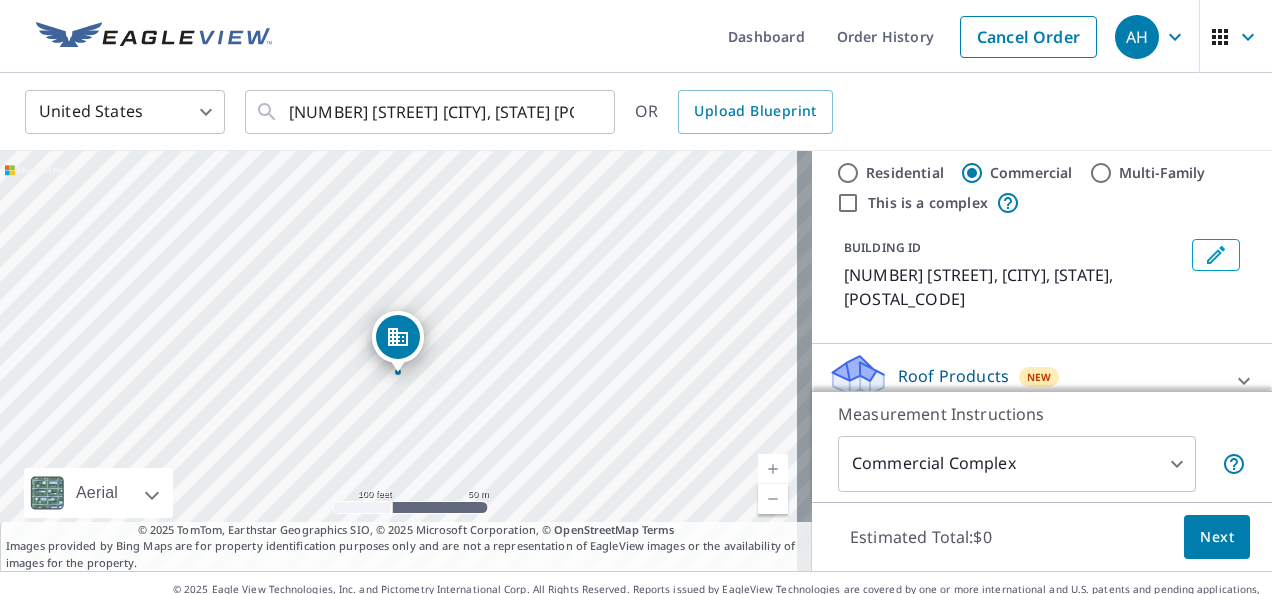 drag, startPoint x: 397, startPoint y: 314, endPoint x: 396, endPoint y: 329, distance: 15.033297 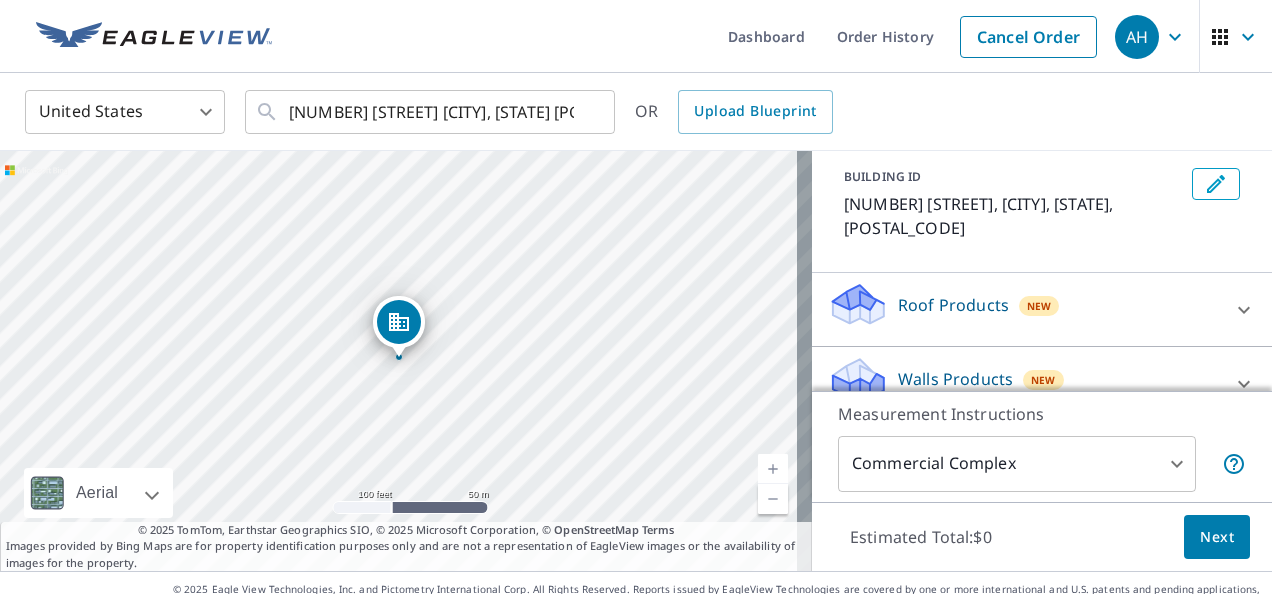 scroll, scrollTop: 138, scrollLeft: 0, axis: vertical 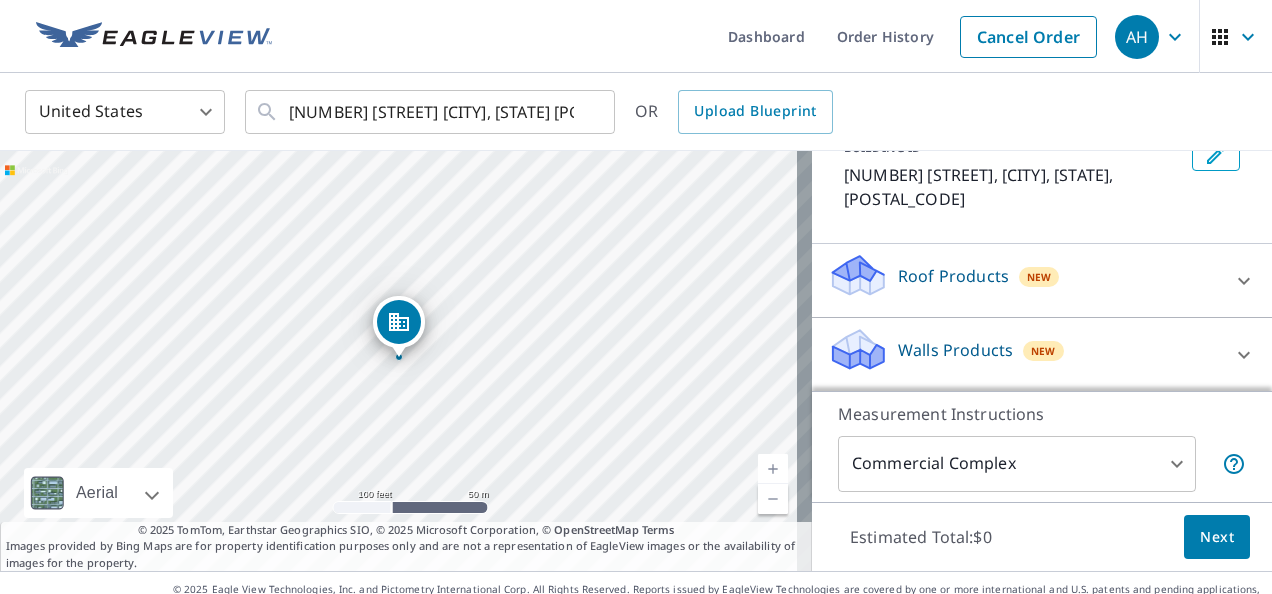 click at bounding box center (1244, 281) 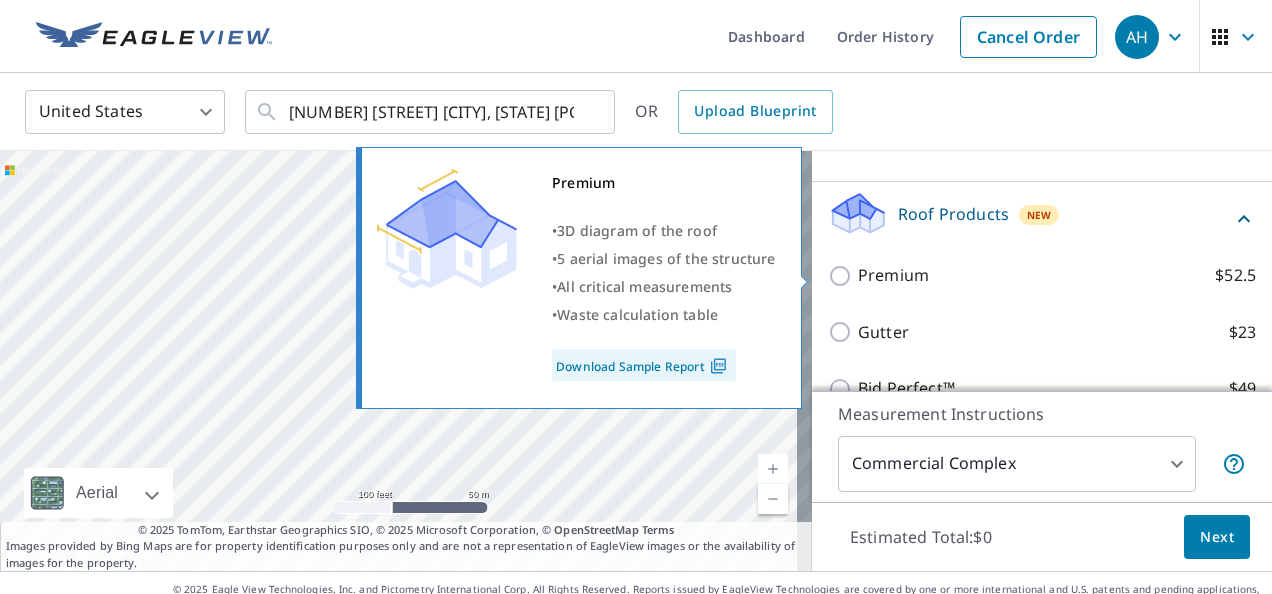 scroll, scrollTop: 238, scrollLeft: 0, axis: vertical 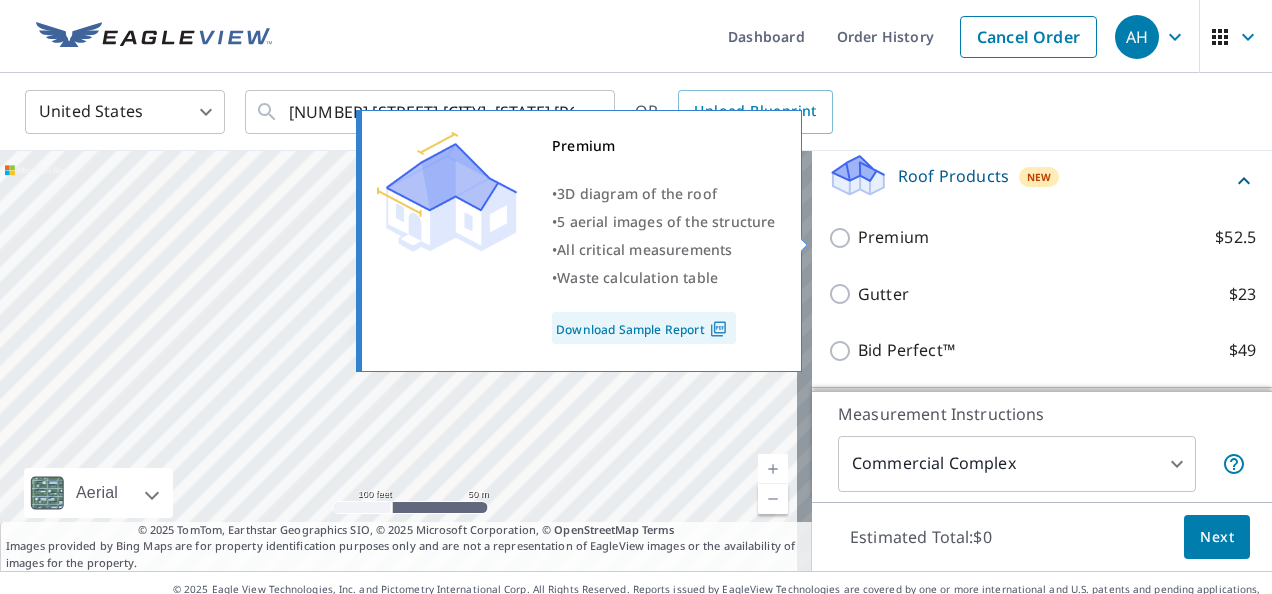 click on "Premium $52.5" at bounding box center [843, 238] 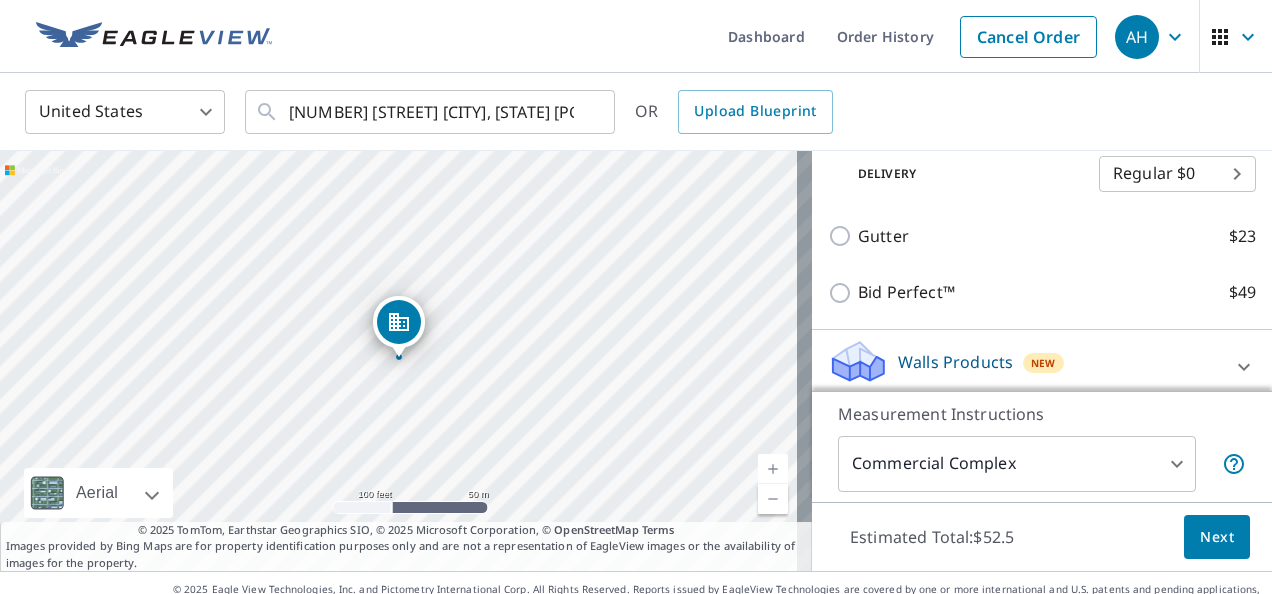 scroll, scrollTop: 374, scrollLeft: 0, axis: vertical 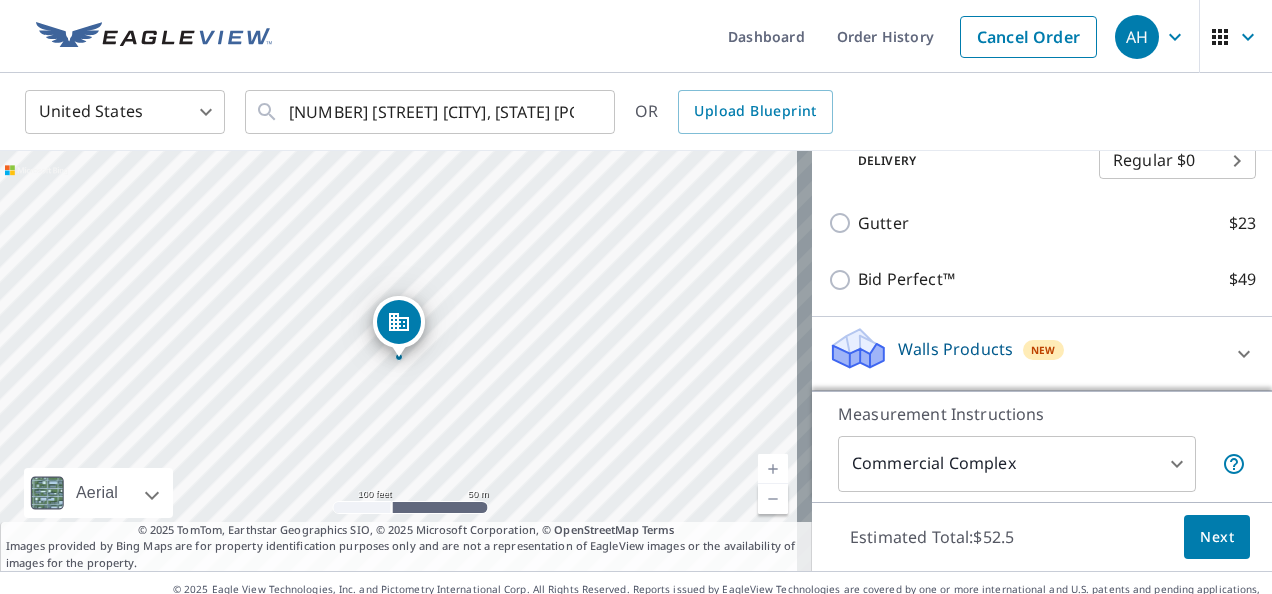 click on "Next" at bounding box center [1217, 537] 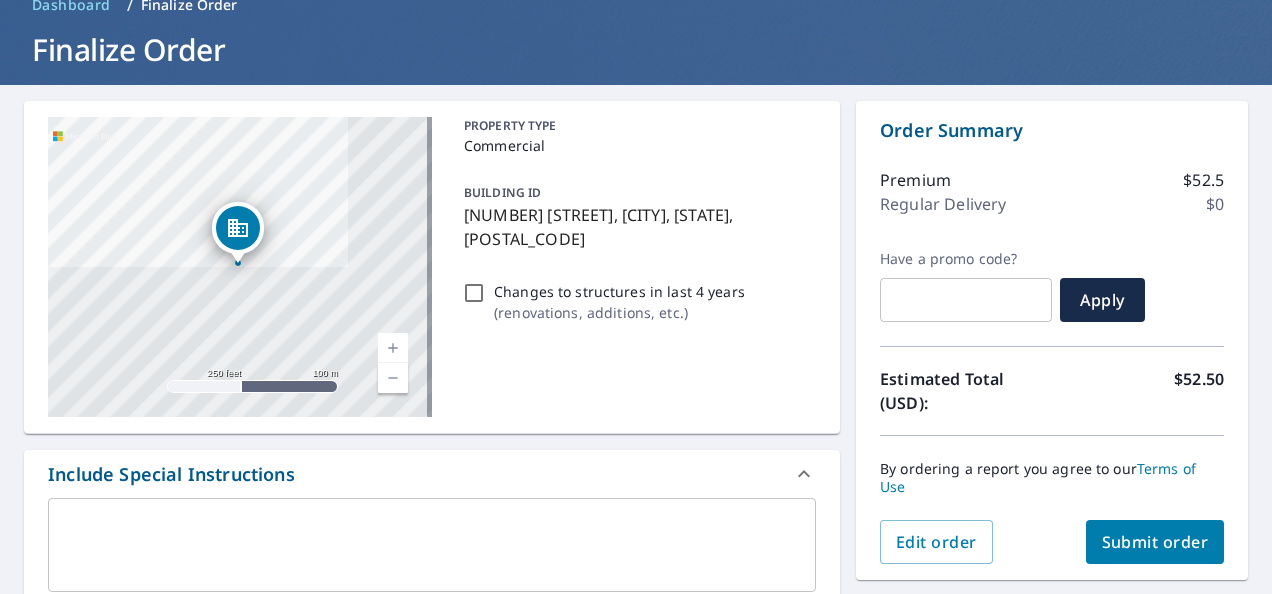 scroll, scrollTop: 100, scrollLeft: 0, axis: vertical 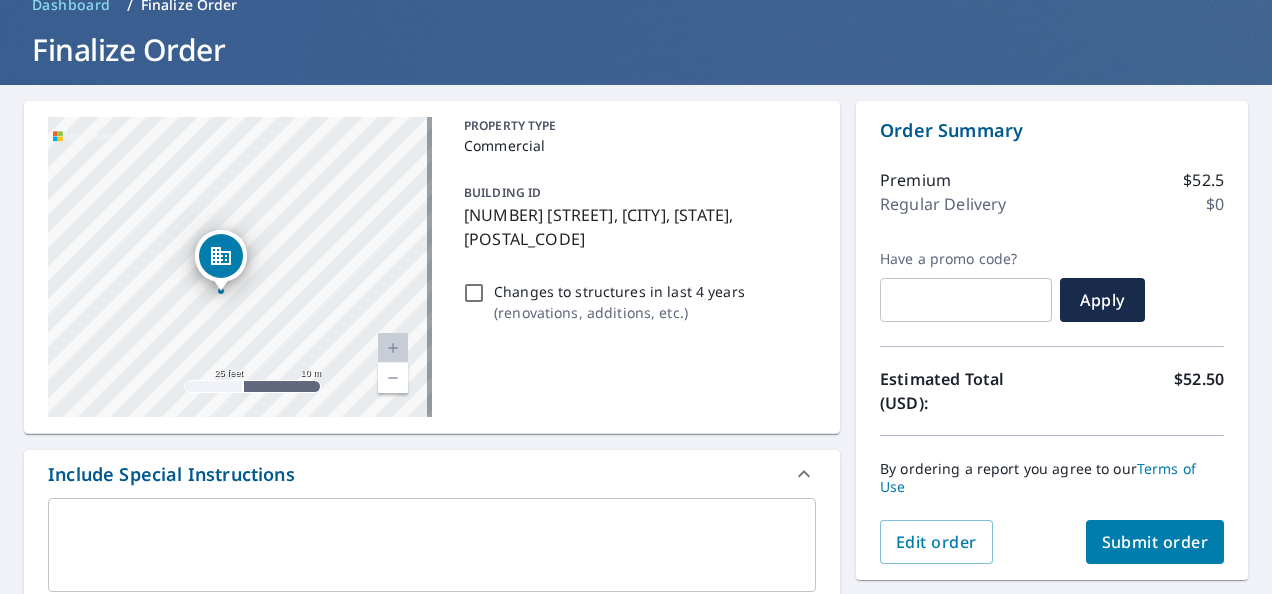 drag, startPoint x: 294, startPoint y: 283, endPoint x: 360, endPoint y: 239, distance: 79.32213 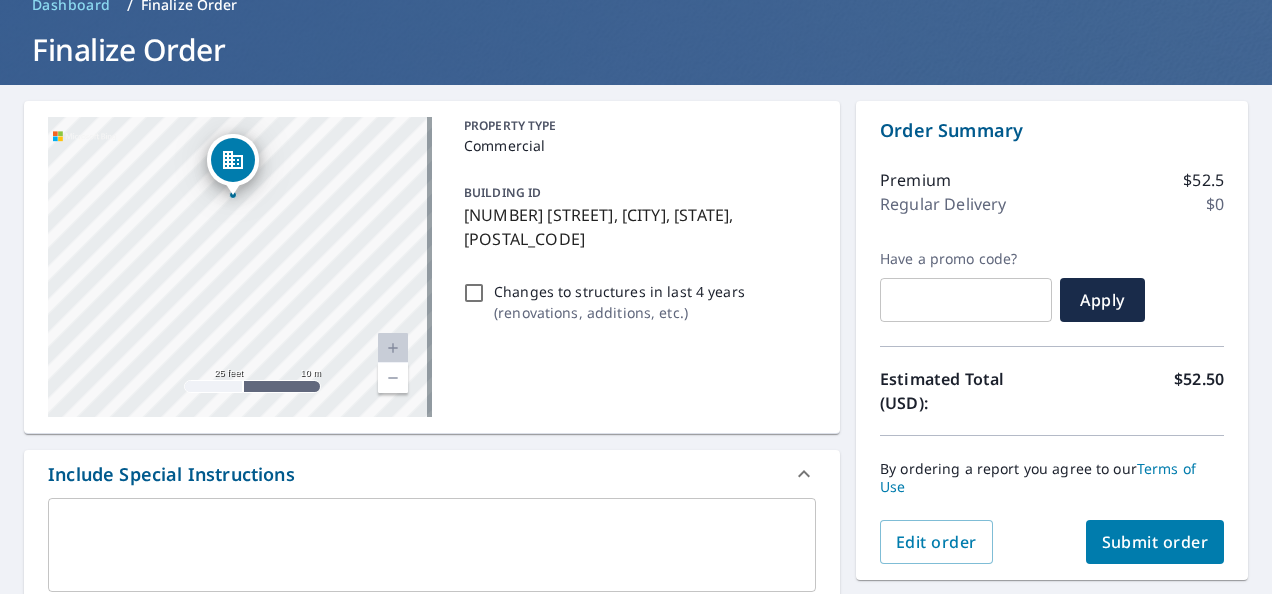 drag, startPoint x: 286, startPoint y: 274, endPoint x: 287, endPoint y: 219, distance: 55.00909 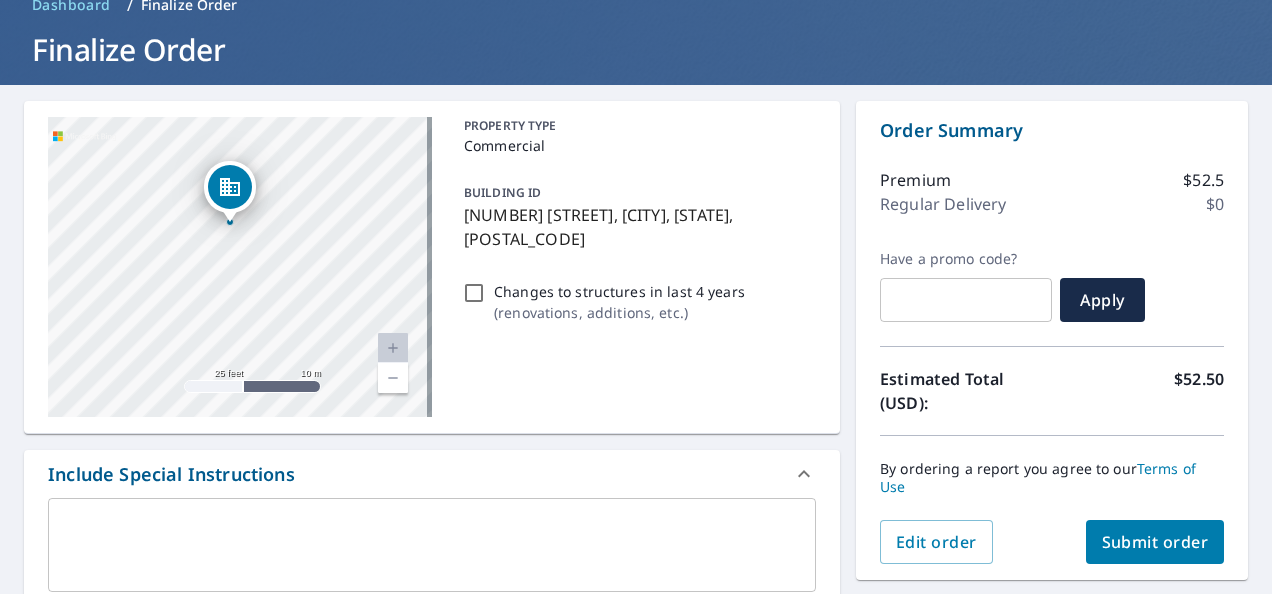 drag, startPoint x: 219, startPoint y: 158, endPoint x: 216, endPoint y: 184, distance: 26.172504 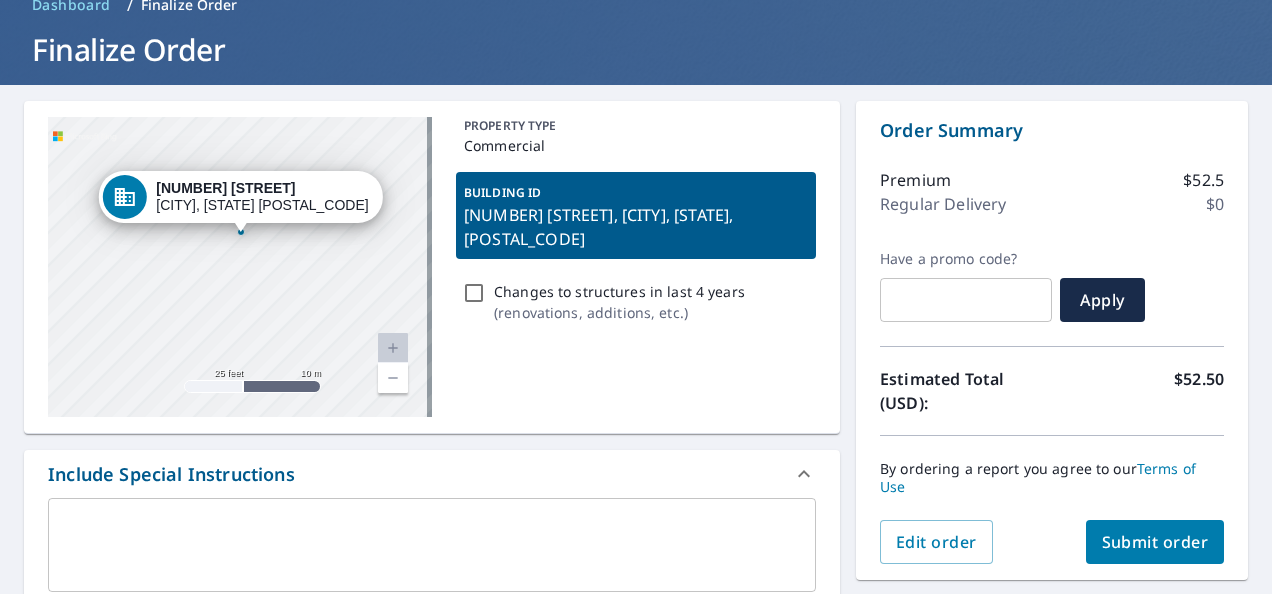 drag, startPoint x: 283, startPoint y: 298, endPoint x: 283, endPoint y: 281, distance: 17 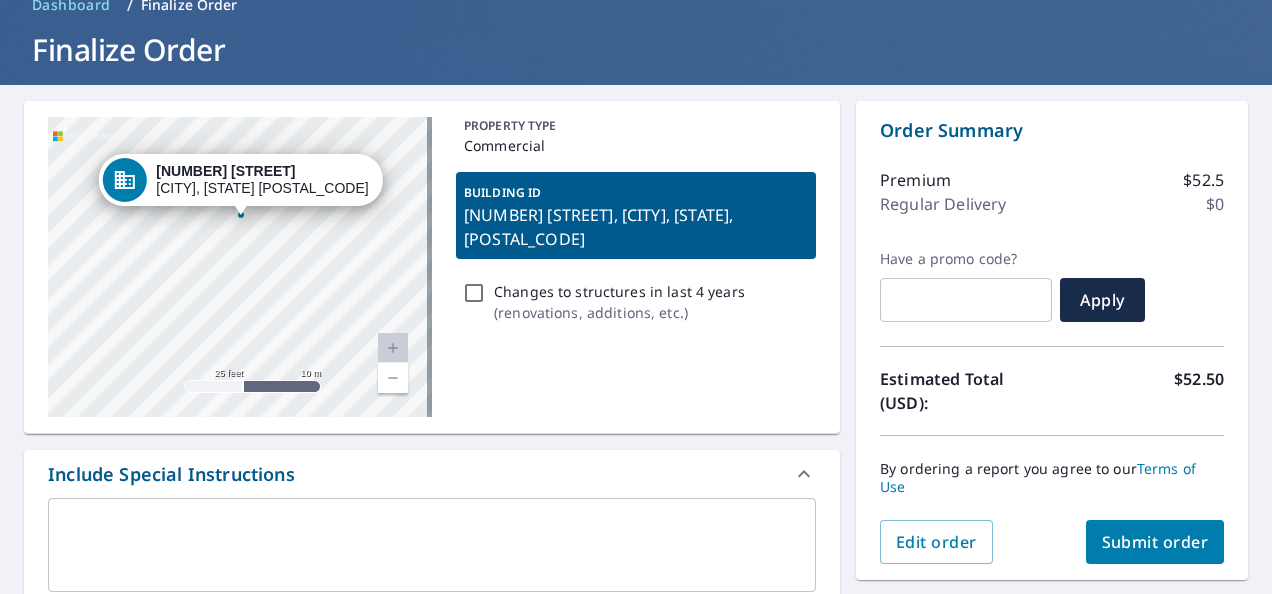click on "[NUMBER] [STREET] [CITY], [STATE] [POSTAL_CODE]" at bounding box center (240, 267) 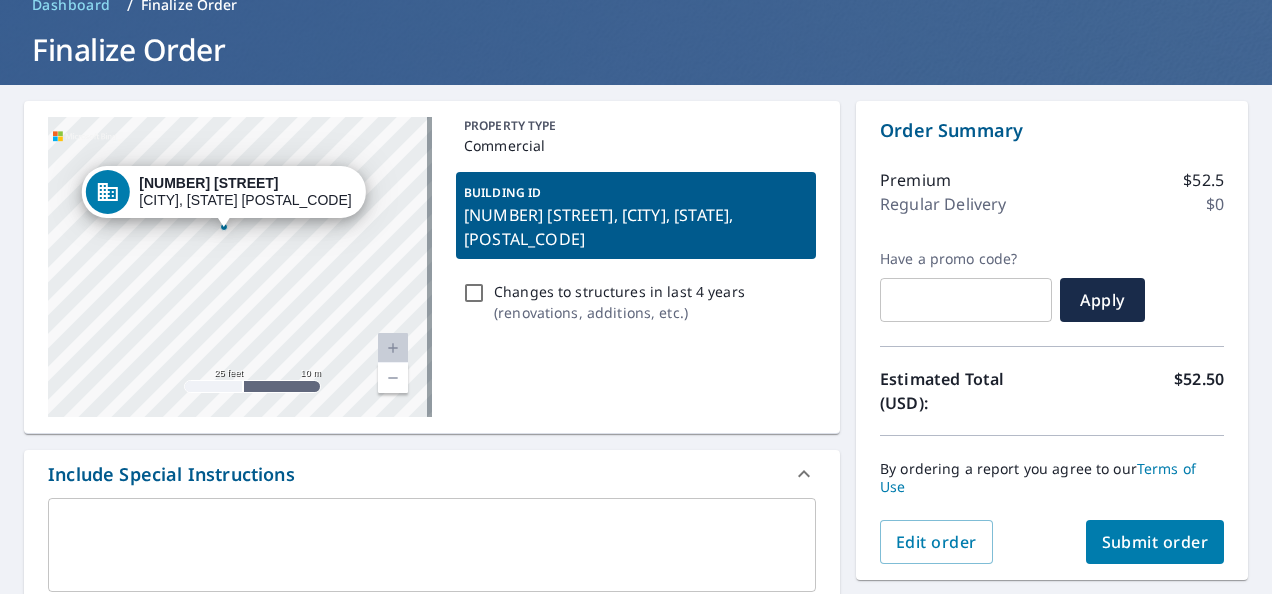 drag, startPoint x: 260, startPoint y: 188, endPoint x: 242, endPoint y: 202, distance: 22.803509 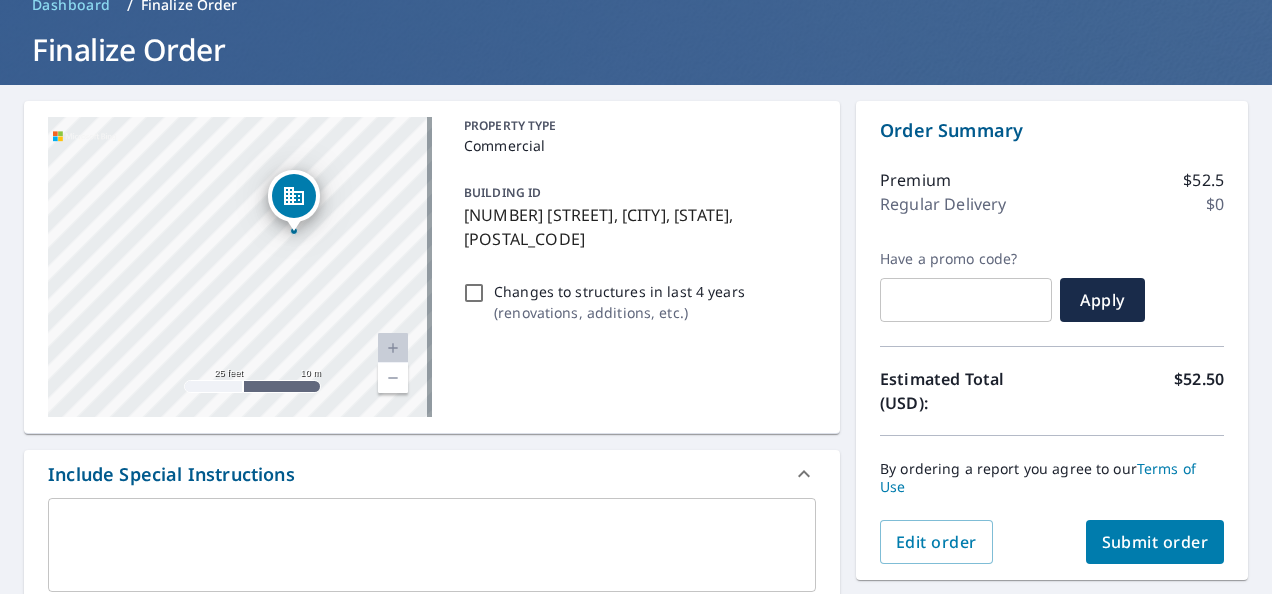 drag, startPoint x: 278, startPoint y: 262, endPoint x: 328, endPoint y: 233, distance: 57.801384 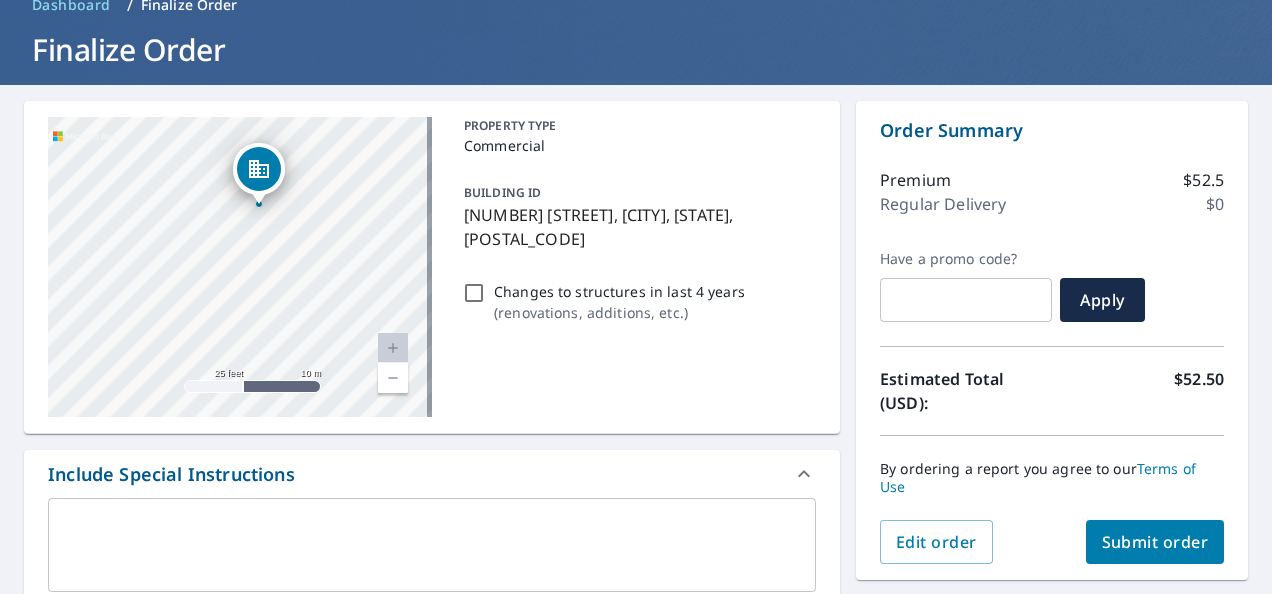 drag, startPoint x: 301, startPoint y: 242, endPoint x: 284, endPoint y: 264, distance: 27.802877 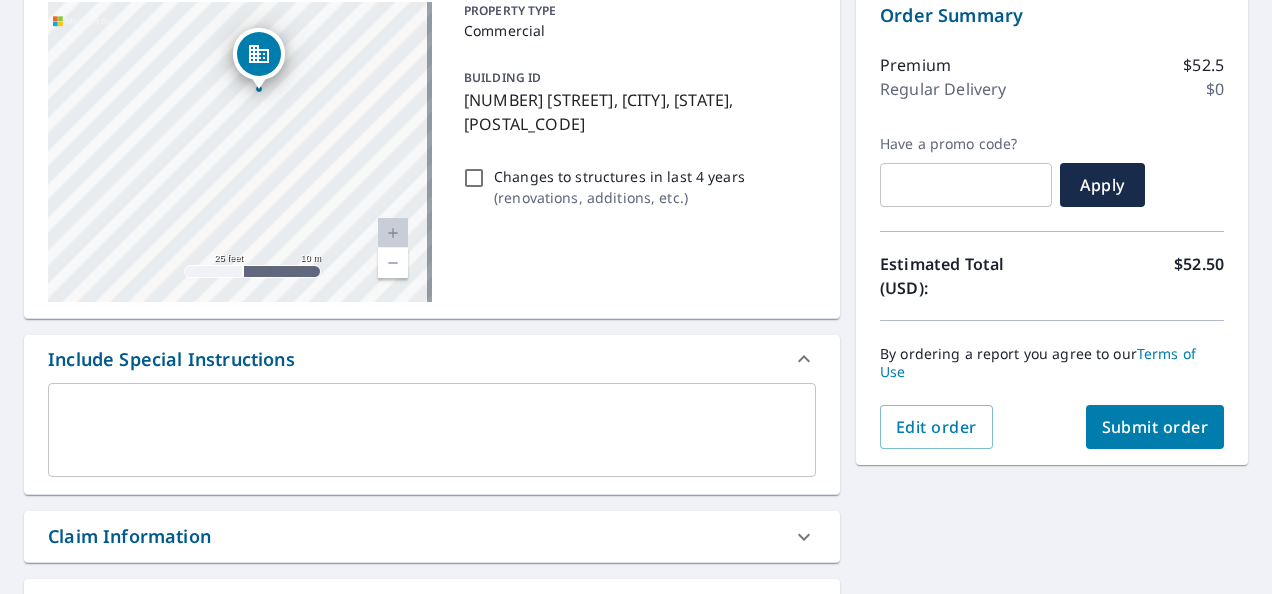 scroll, scrollTop: 300, scrollLeft: 0, axis: vertical 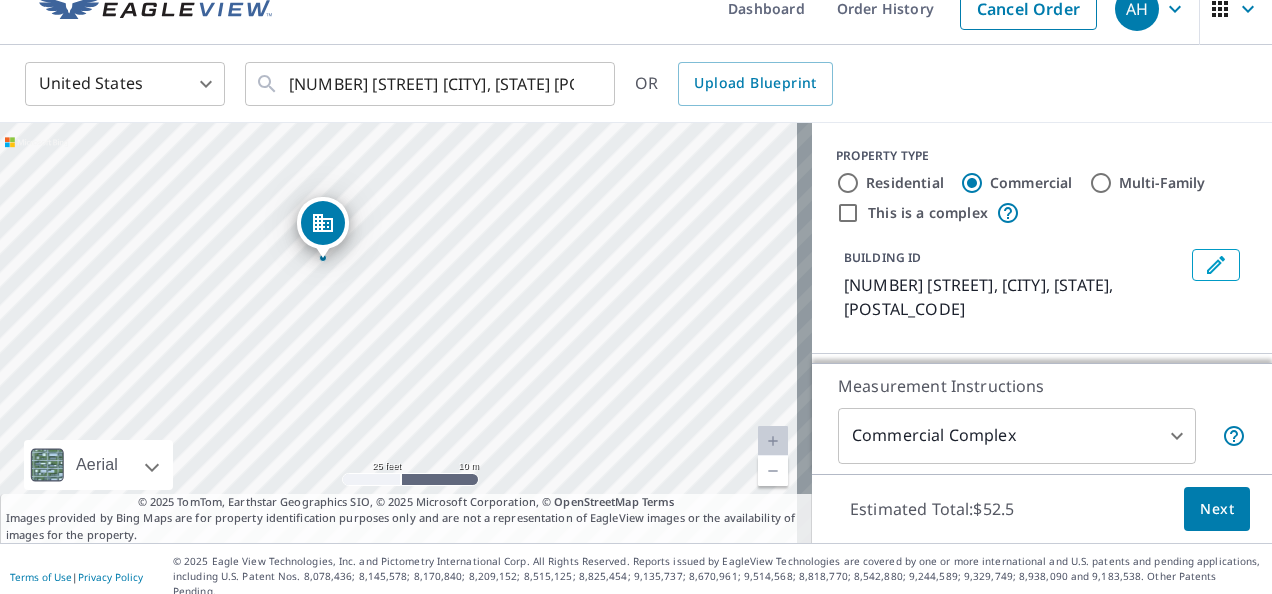 drag, startPoint x: 440, startPoint y: 284, endPoint x: 485, endPoint y: 307, distance: 50.537113 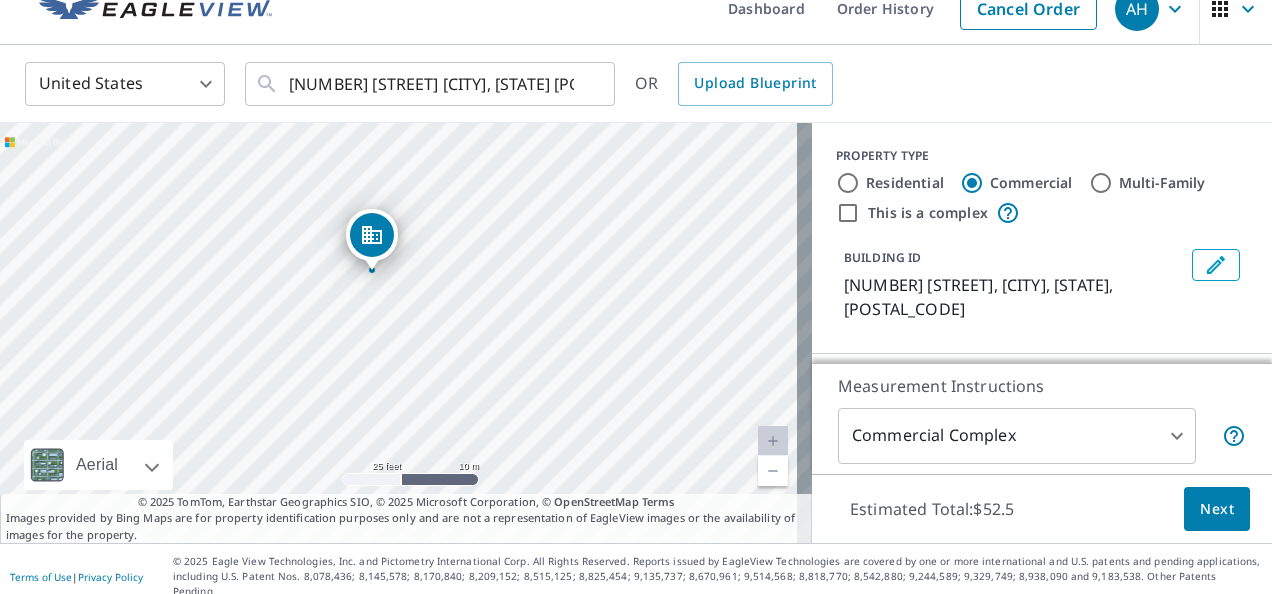drag, startPoint x: 394, startPoint y: 240, endPoint x: 442, endPoint y: 251, distance: 49.24429 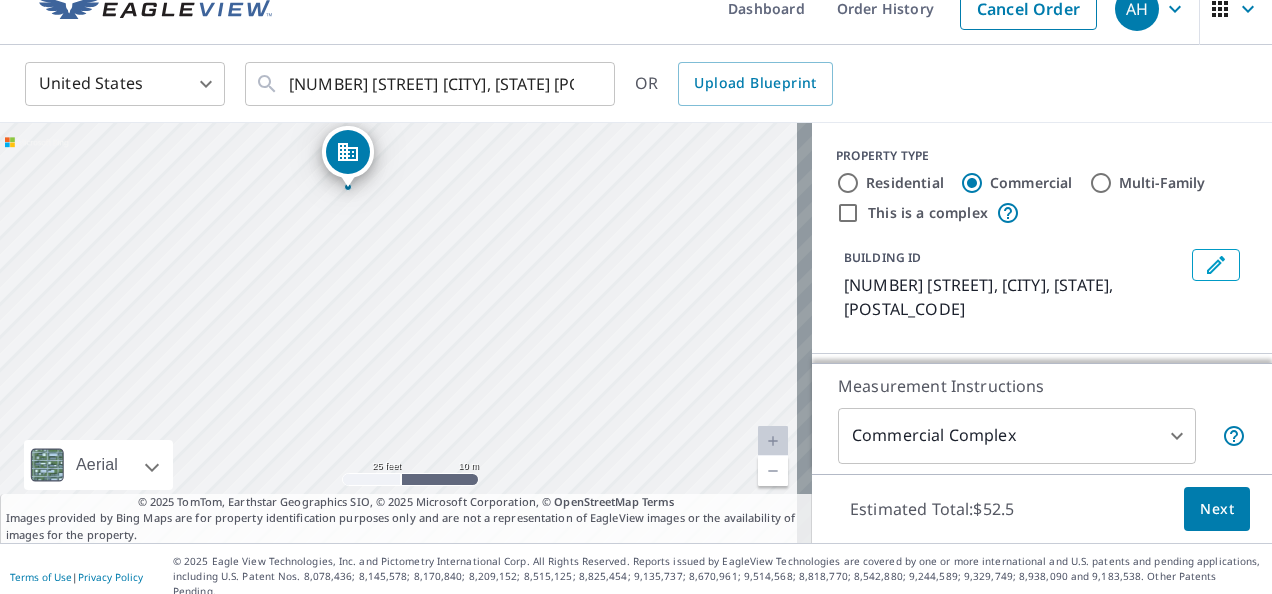 drag, startPoint x: 444, startPoint y: 300, endPoint x: 422, endPoint y: 220, distance: 82.96987 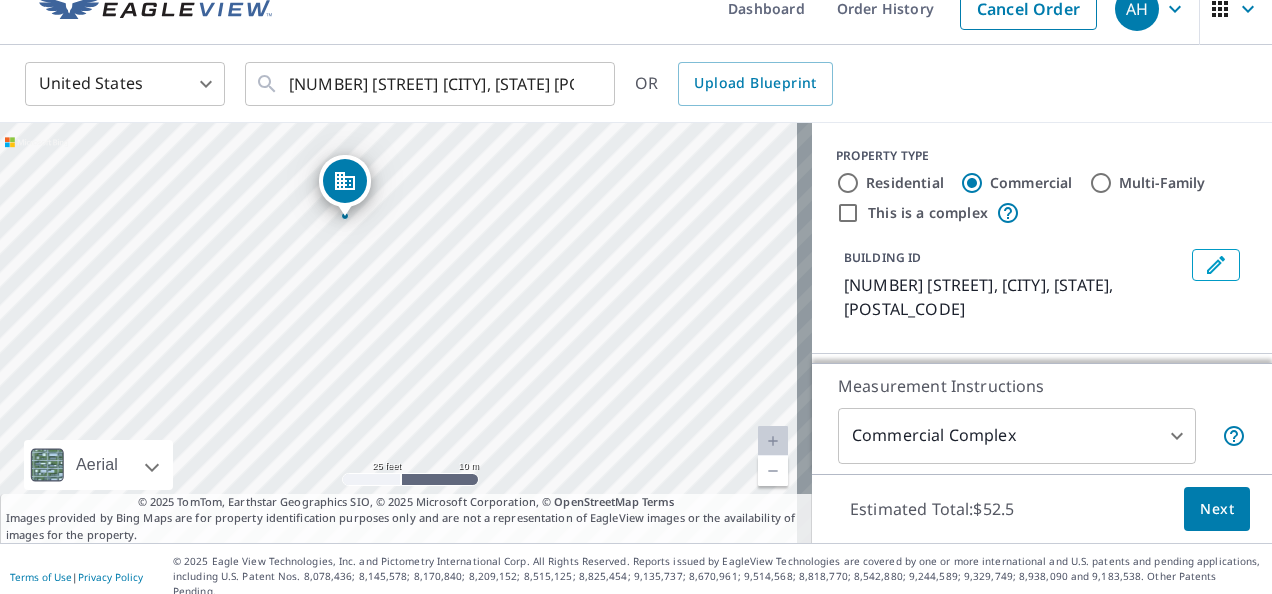 drag, startPoint x: 414, startPoint y: 293, endPoint x: 412, endPoint y: 324, distance: 31.06445 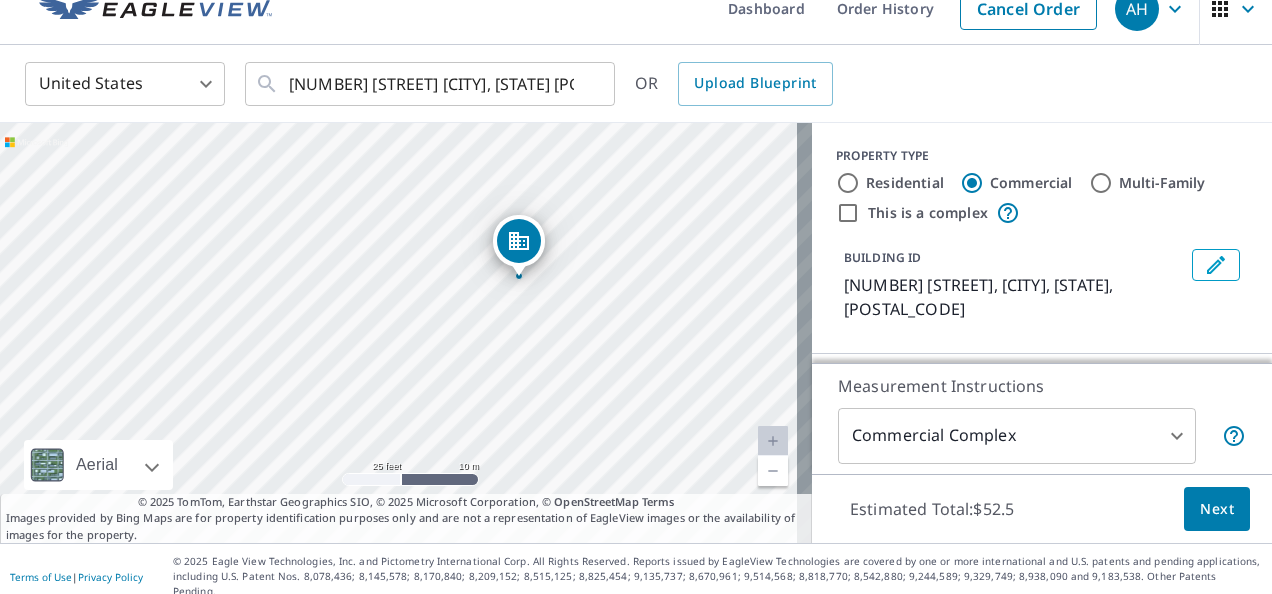 drag, startPoint x: 388, startPoint y: 213, endPoint x: 558, endPoint y: 267, distance: 178.3704 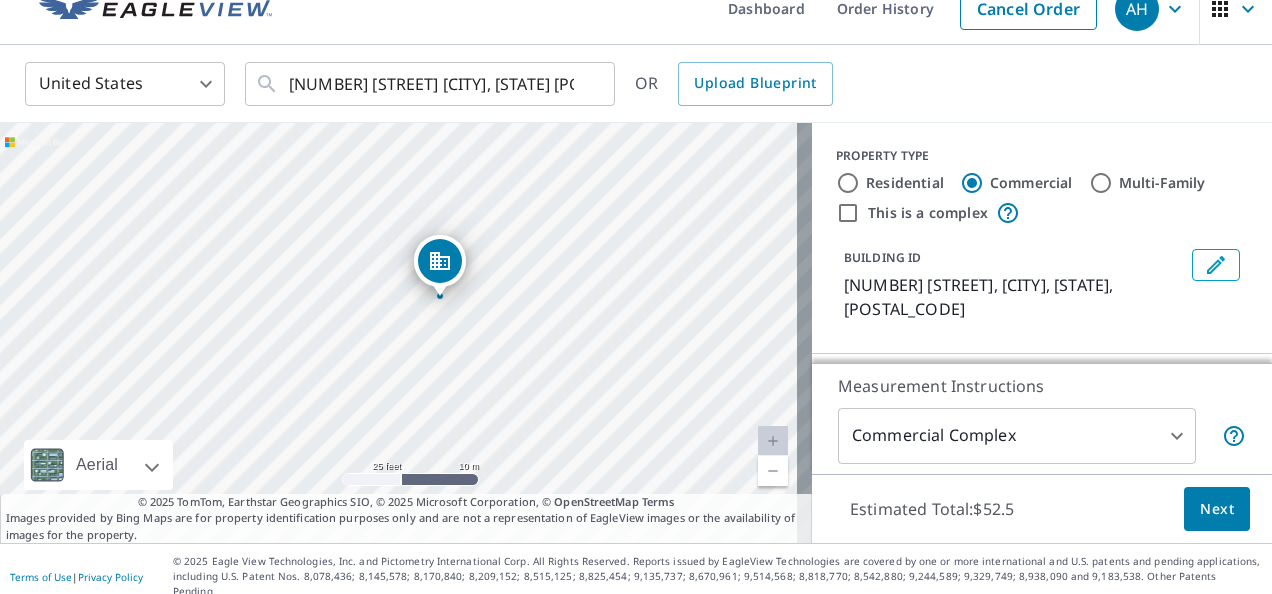 drag, startPoint x: 713, startPoint y: 348, endPoint x: 634, endPoint y: 368, distance: 81.49233 